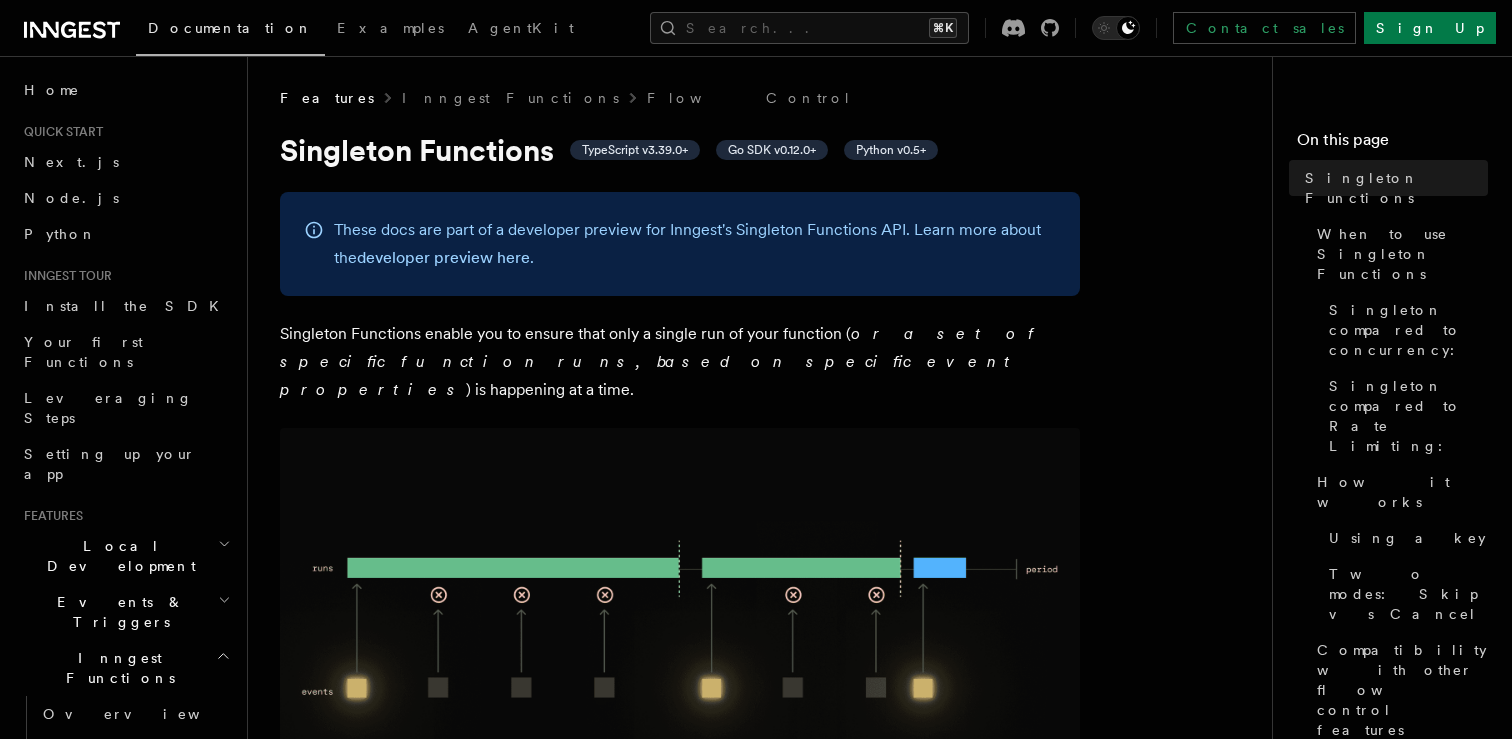 scroll, scrollTop: 0, scrollLeft: 0, axis: both 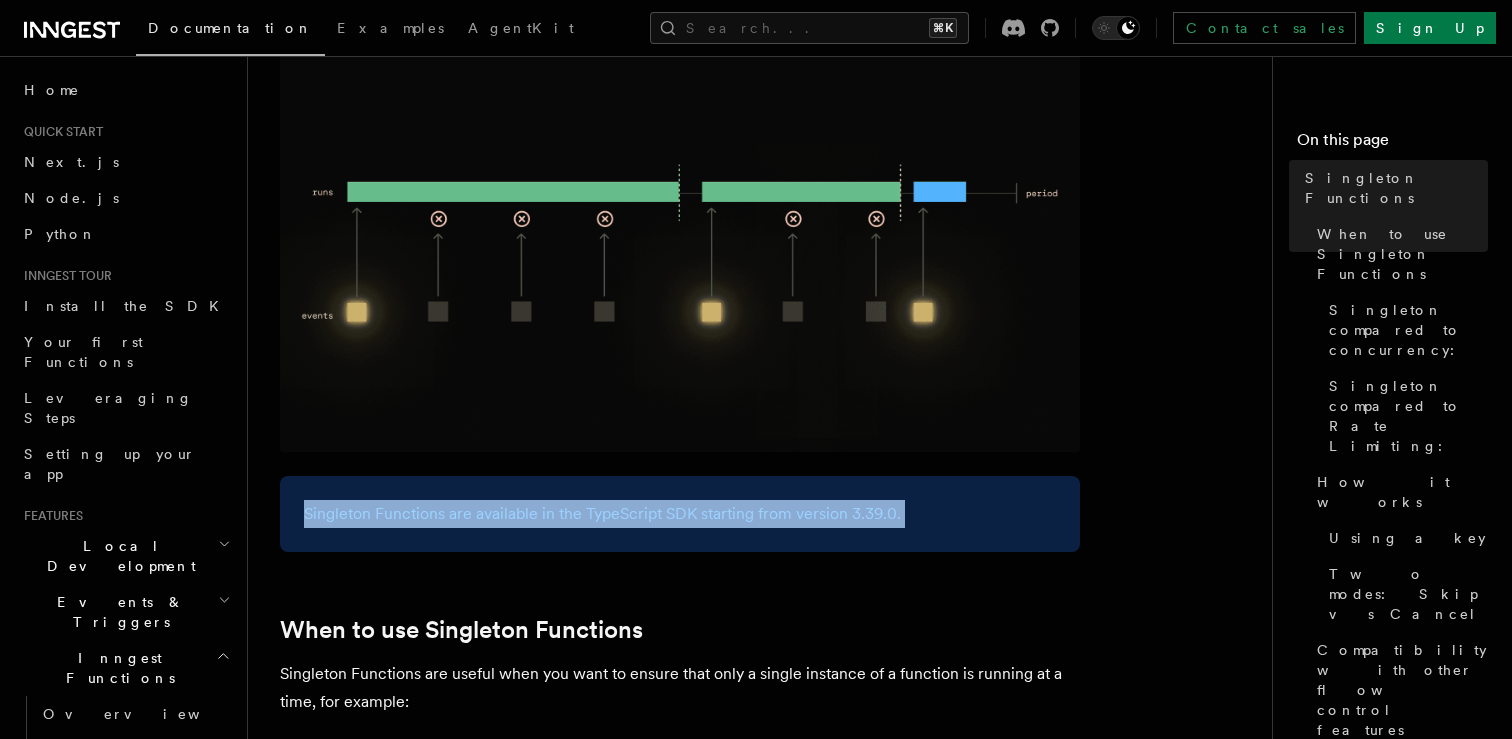 drag, startPoint x: 741, startPoint y: 461, endPoint x: 810, endPoint y: 555, distance: 116.60618 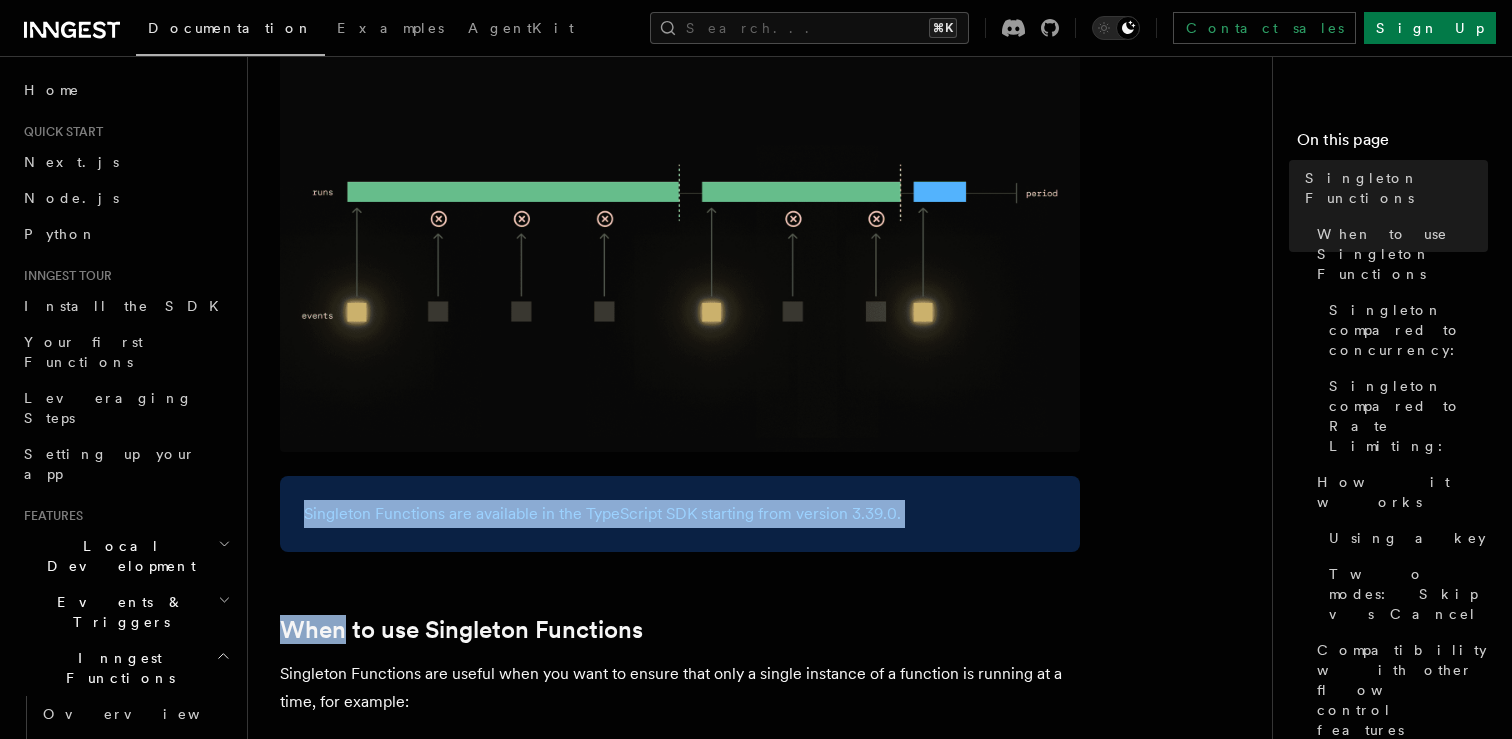 drag, startPoint x: 810, startPoint y: 555, endPoint x: 757, endPoint y: 457, distance: 111.41364 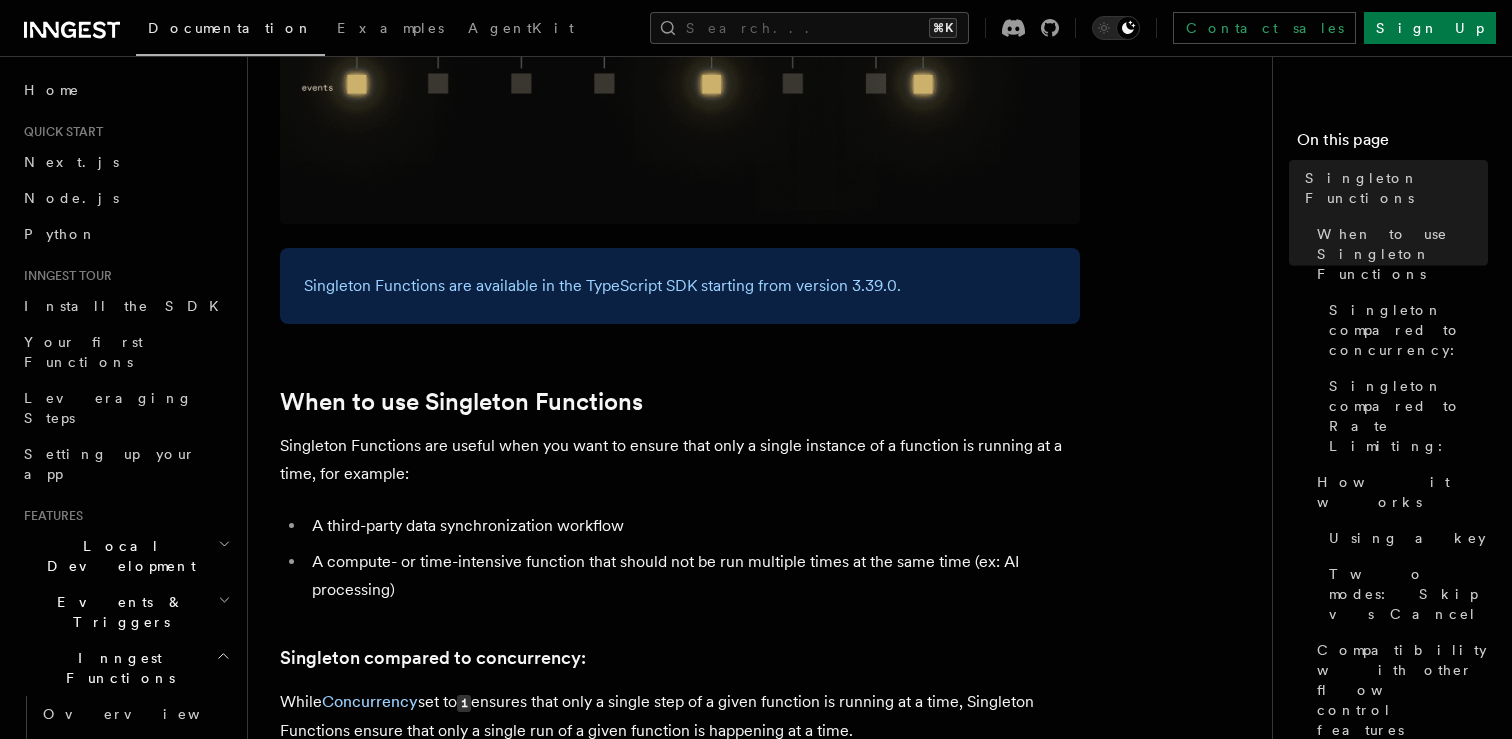 scroll, scrollTop: 812, scrollLeft: 0, axis: vertical 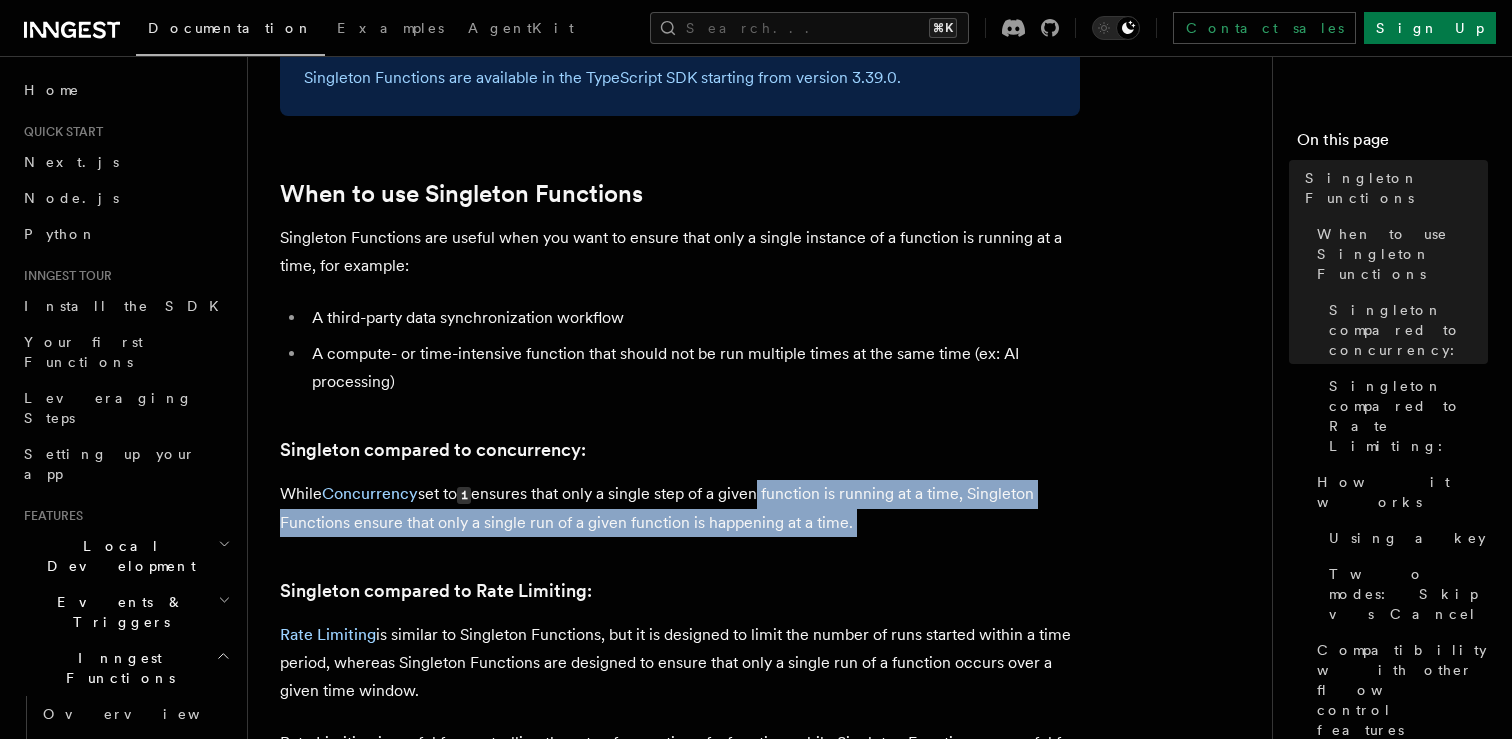 drag, startPoint x: 757, startPoint y: 457, endPoint x: 866, endPoint y: 543, distance: 138.84163 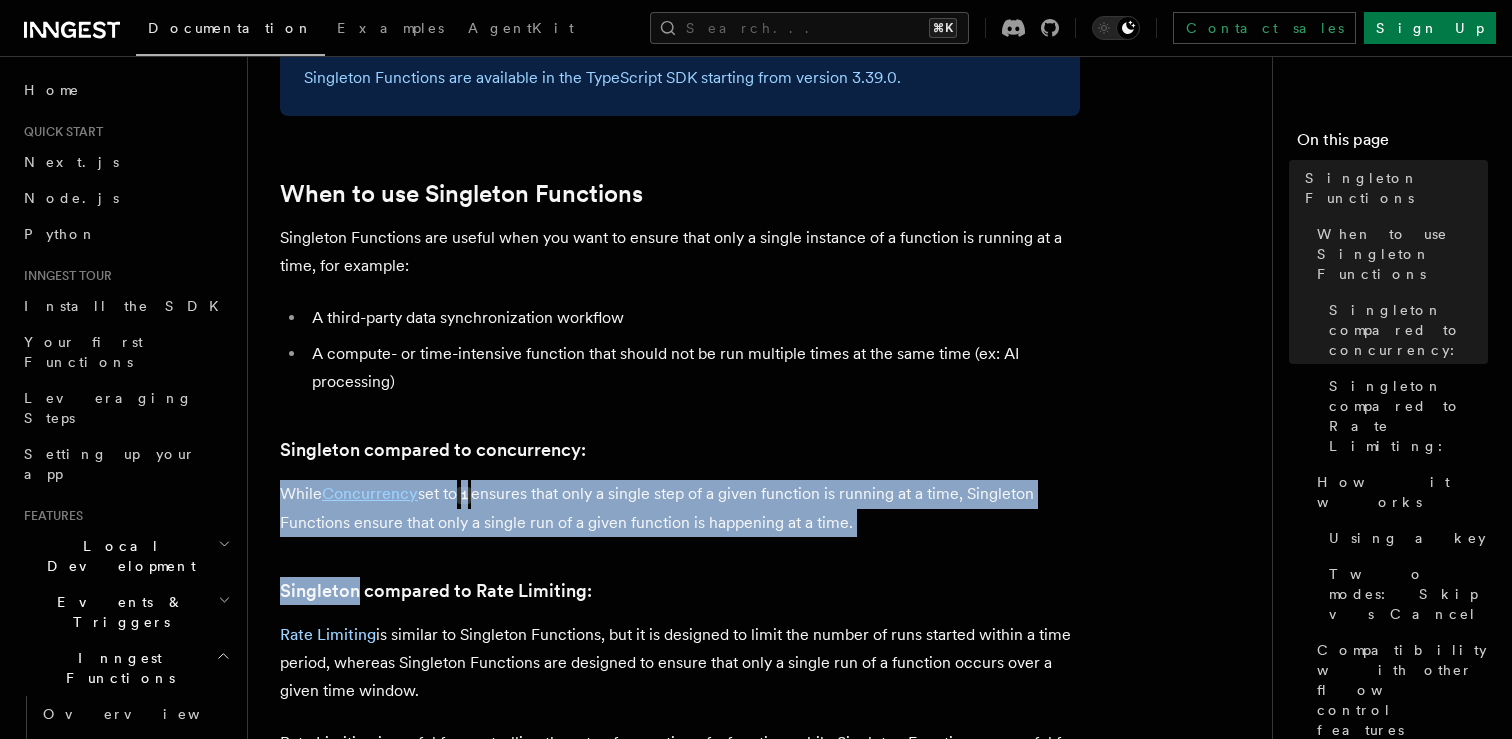 drag, startPoint x: 866, startPoint y: 543, endPoint x: 787, endPoint y: 435, distance: 133.80957 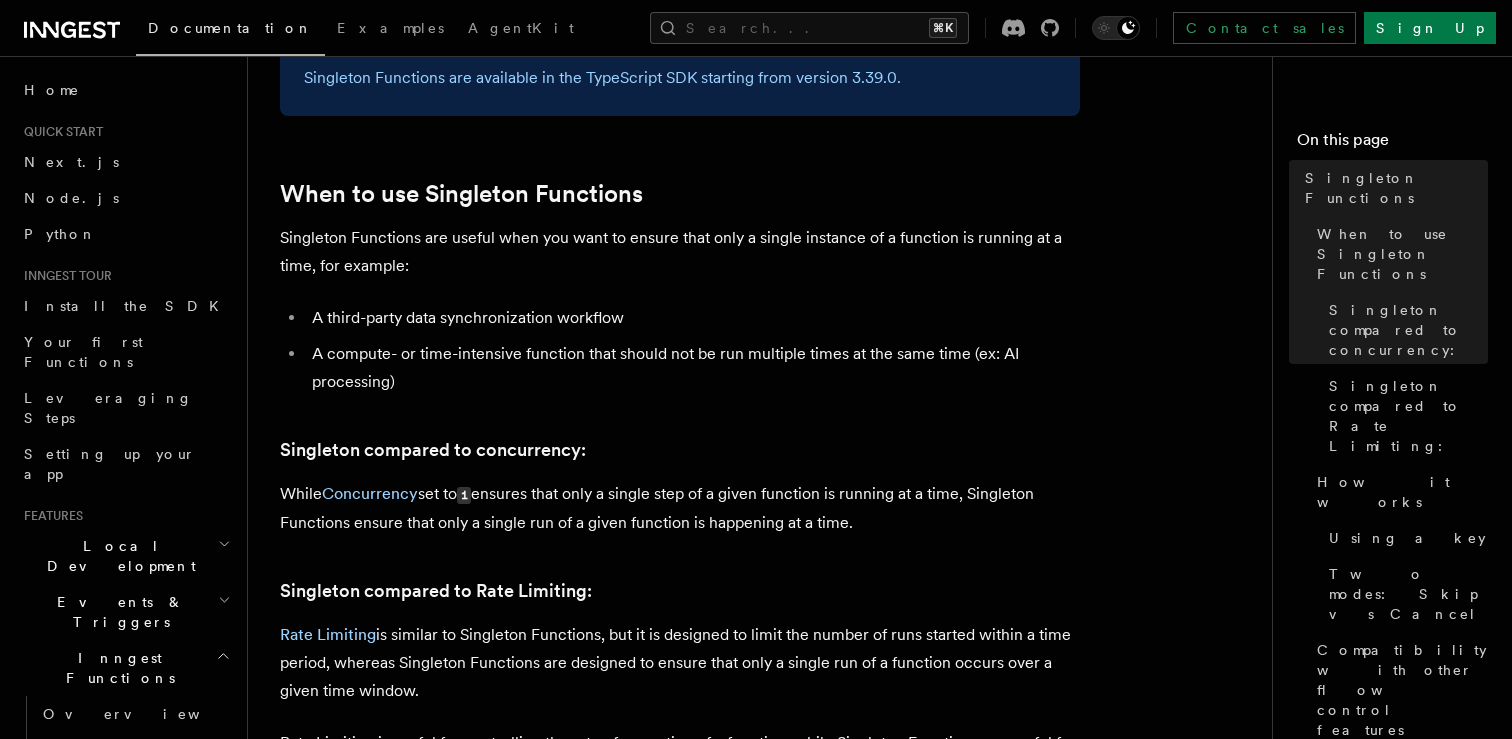 scroll, scrollTop: 971, scrollLeft: 0, axis: vertical 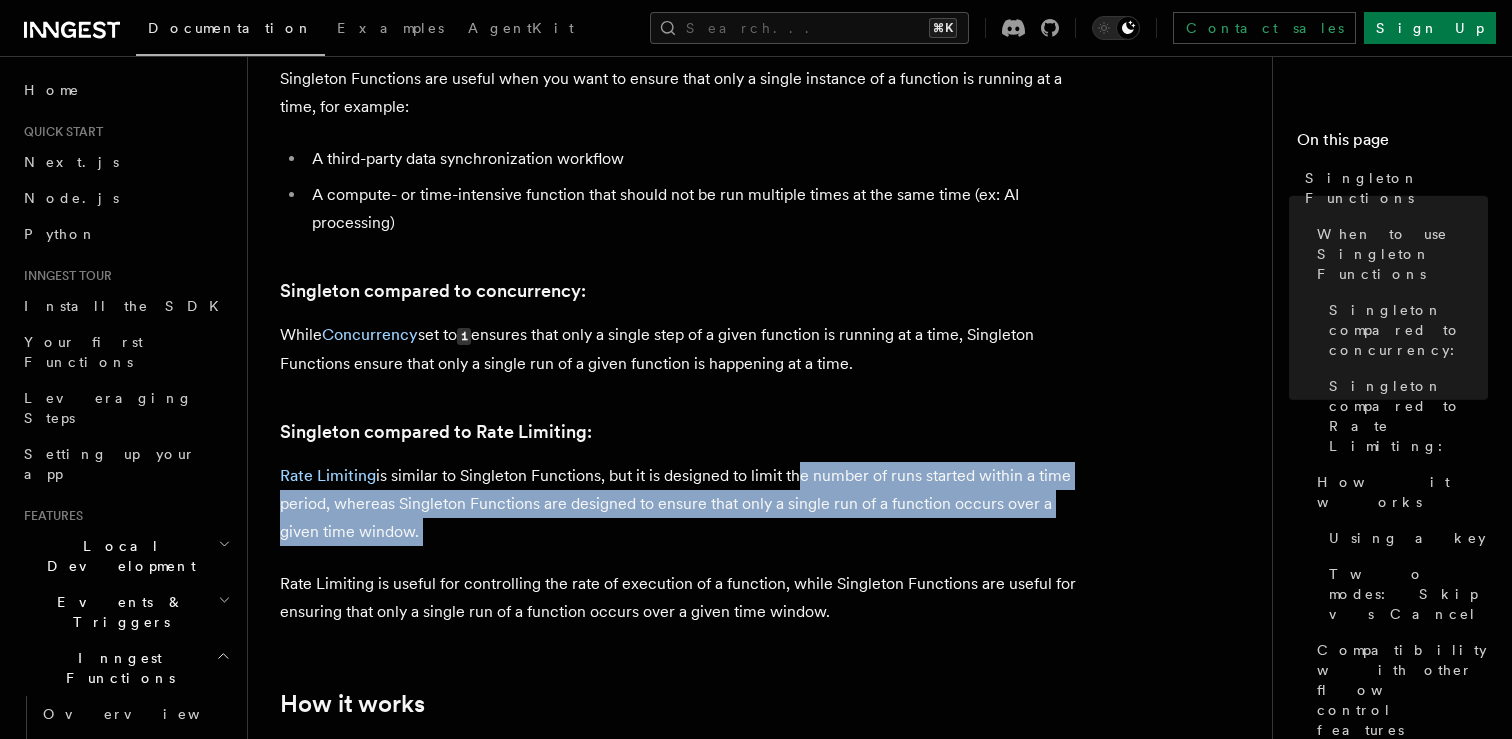 drag, startPoint x: 872, startPoint y: 535, endPoint x: 794, endPoint y: 434, distance: 127.61269 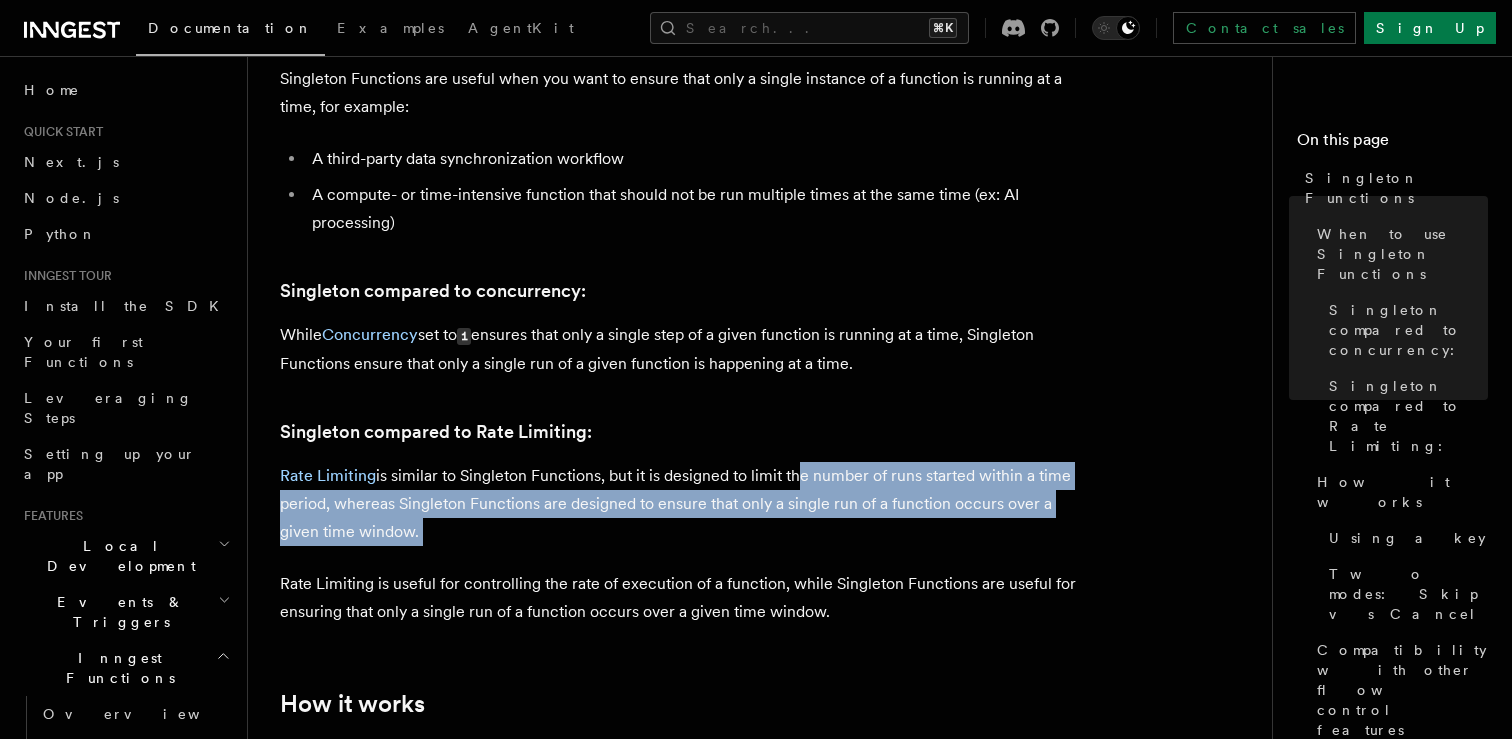 click on "Rate Limiting  is similar to Singleton Functions, but it is designed to limit the number of runs started within a time period, whereas Singleton Functions are designed to ensure that only a single run of a function occurs over a given time window." at bounding box center (680, 504) 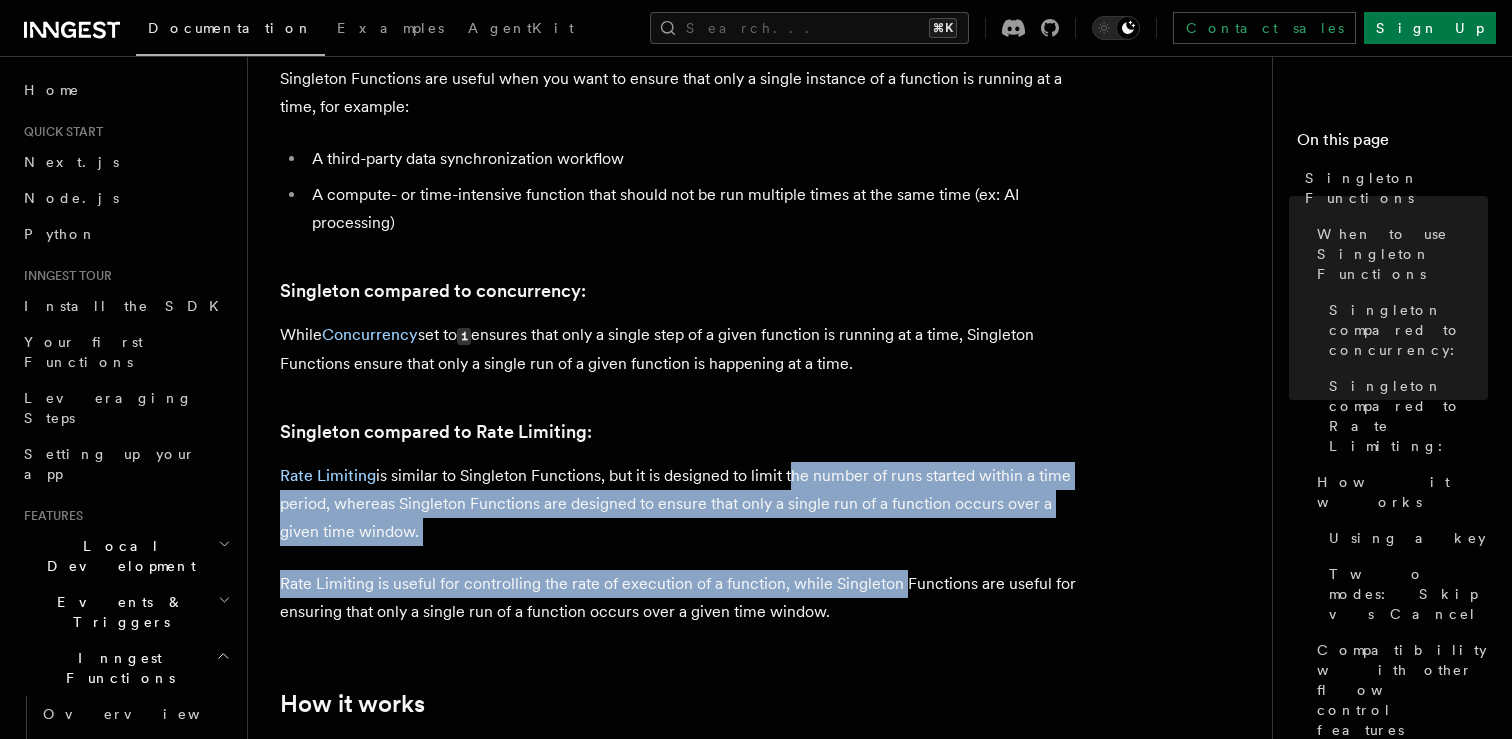 drag, startPoint x: 794, startPoint y: 434, endPoint x: 898, endPoint y: 566, distance: 168.0476 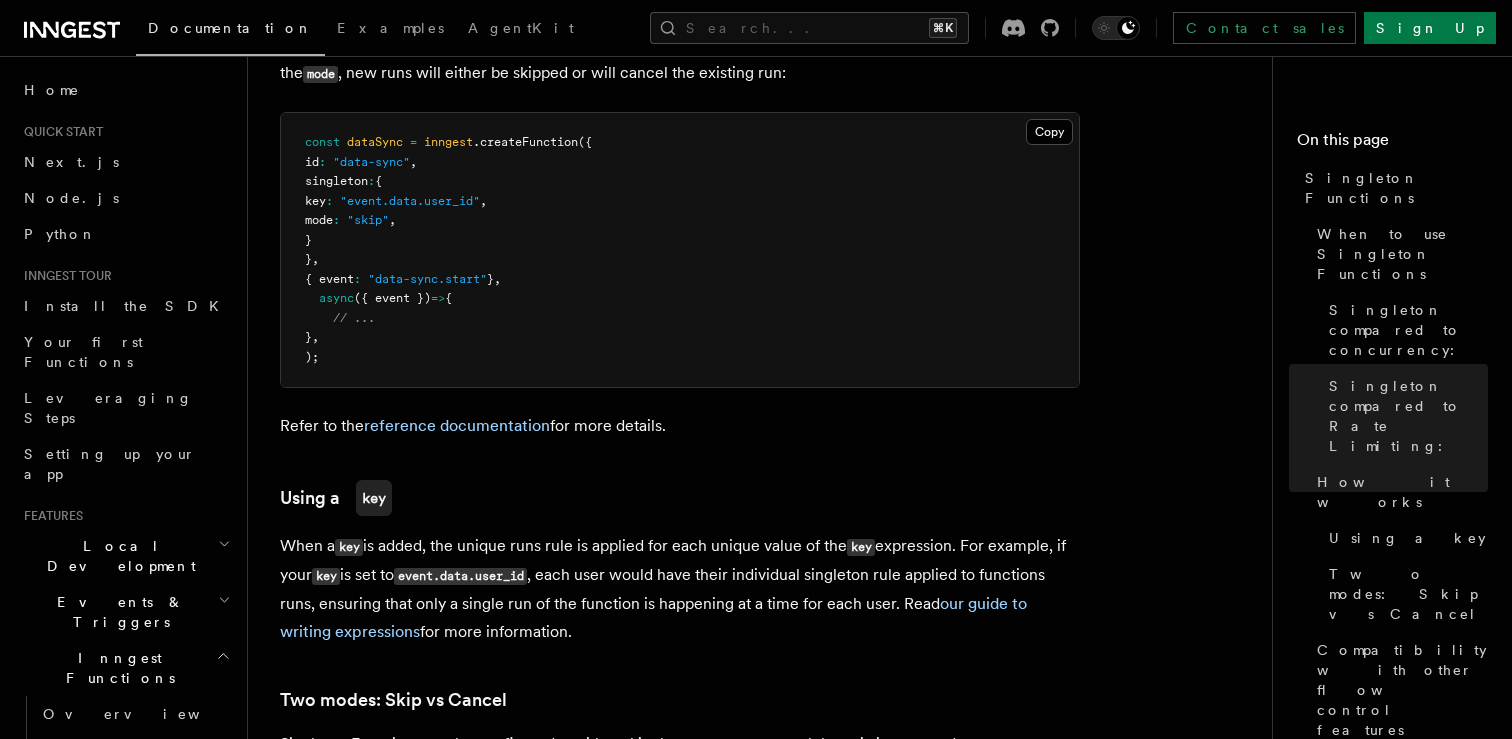 scroll, scrollTop: 1744, scrollLeft: 0, axis: vertical 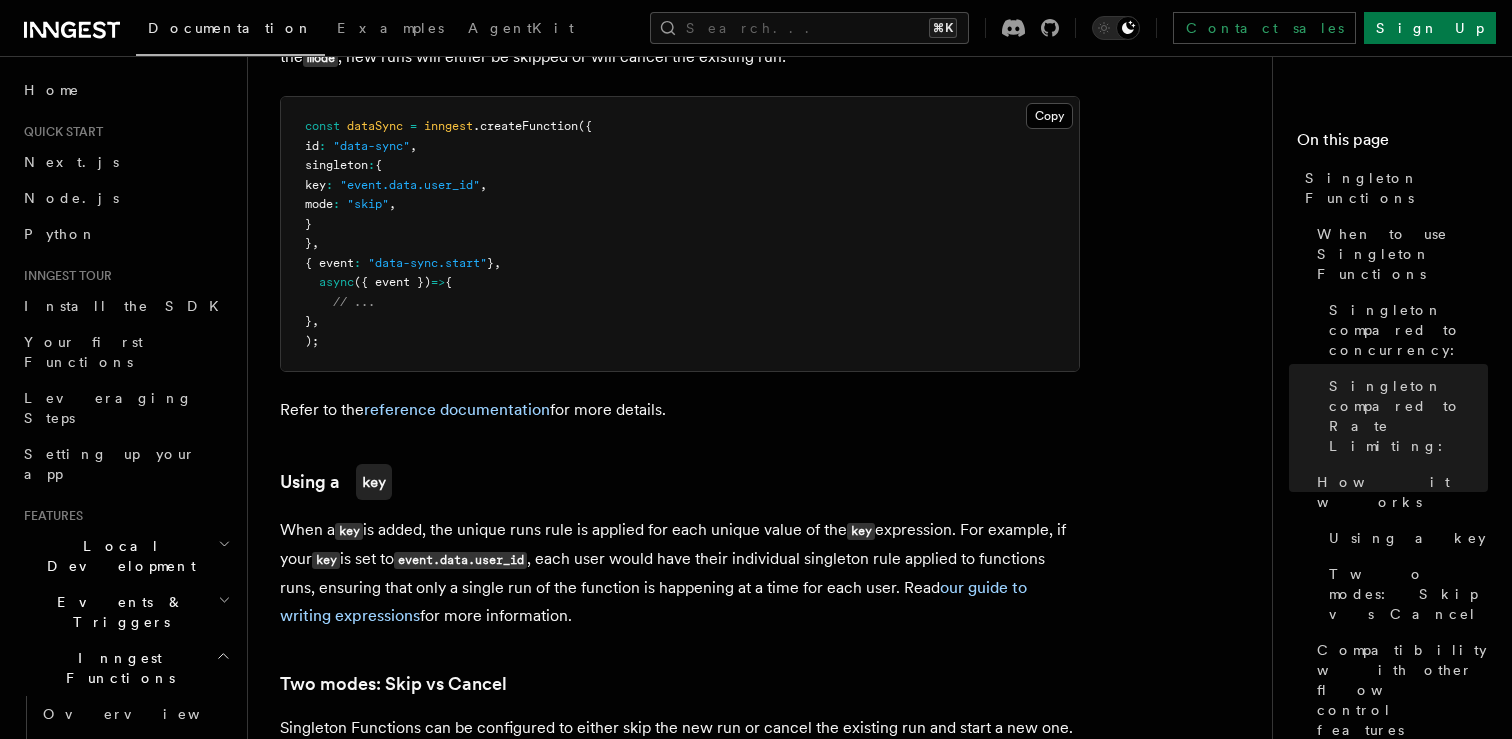 drag, startPoint x: 762, startPoint y: 480, endPoint x: 797, endPoint y: 577, distance: 103.121284 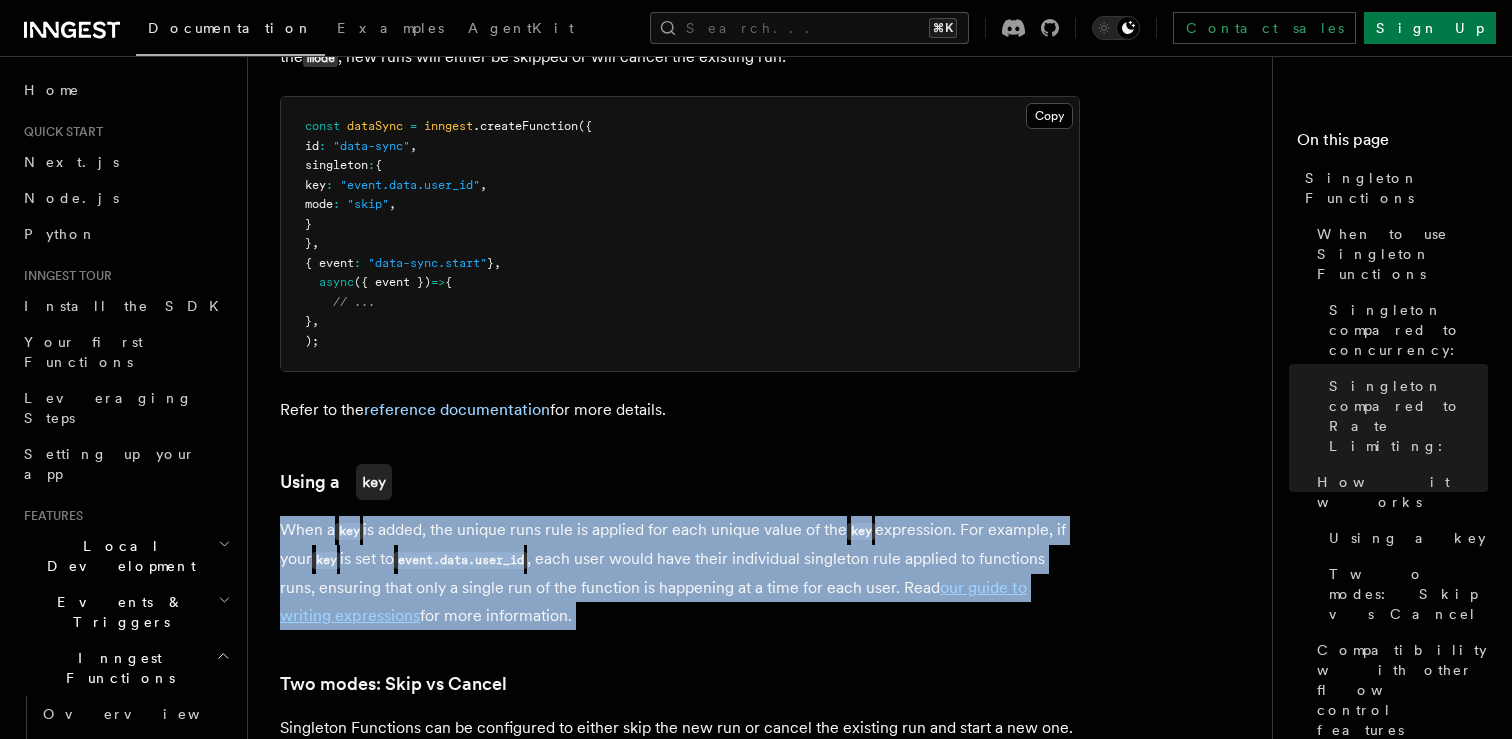 drag, startPoint x: 797, startPoint y: 577, endPoint x: 742, endPoint y: 479, distance: 112.37882 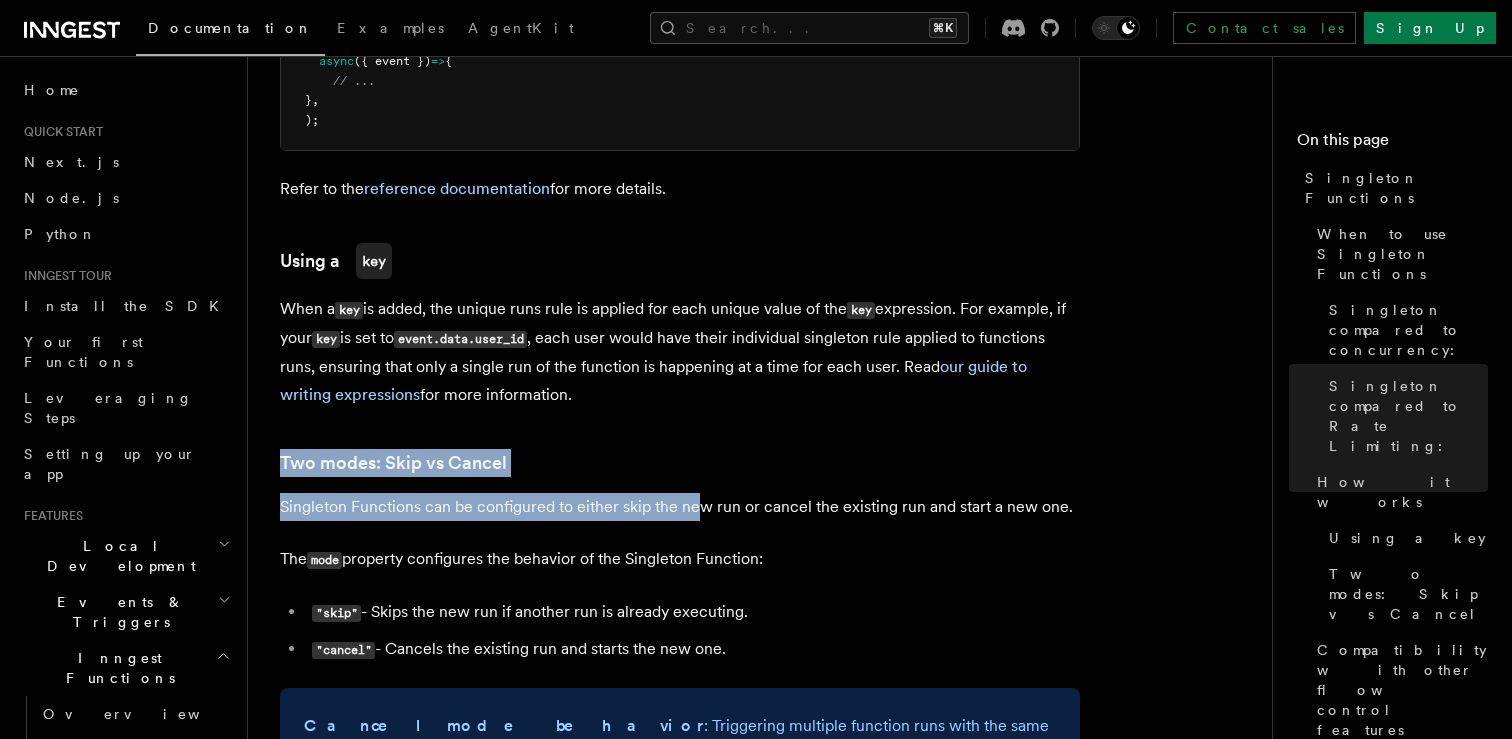 drag, startPoint x: 698, startPoint y: 491, endPoint x: 654, endPoint y: 398, distance: 102.88343 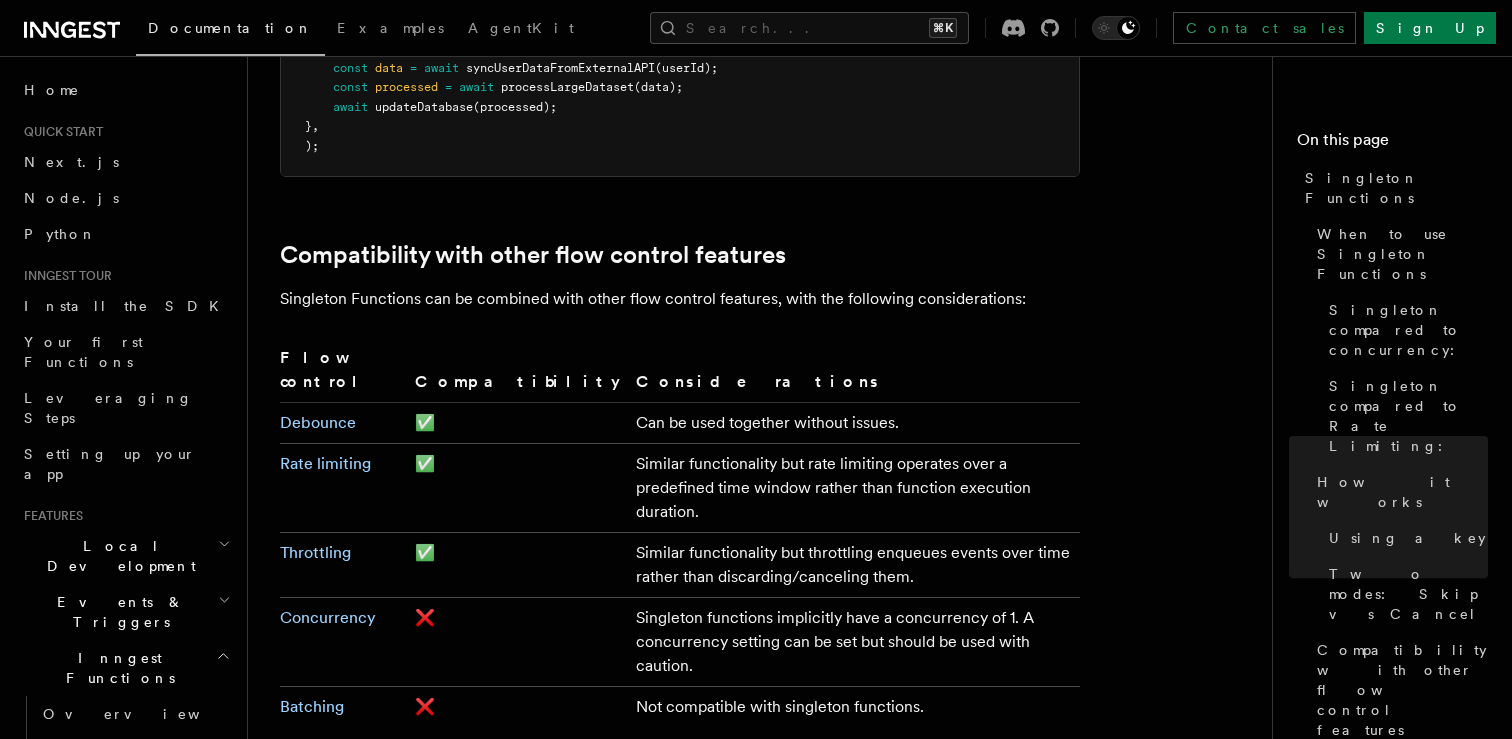 scroll, scrollTop: 3263, scrollLeft: 0, axis: vertical 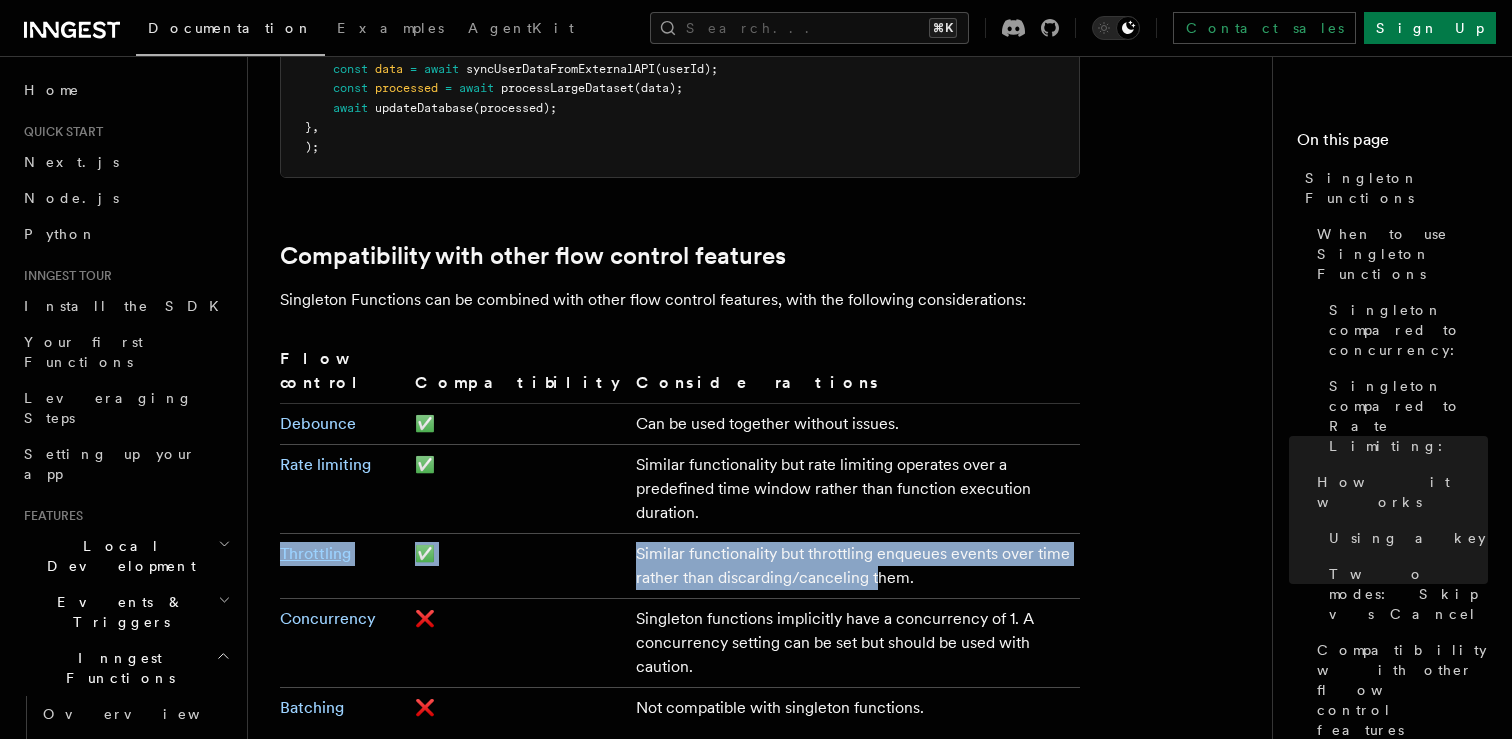drag, startPoint x: 576, startPoint y: 433, endPoint x: 662, endPoint y: 481, distance: 98.48858 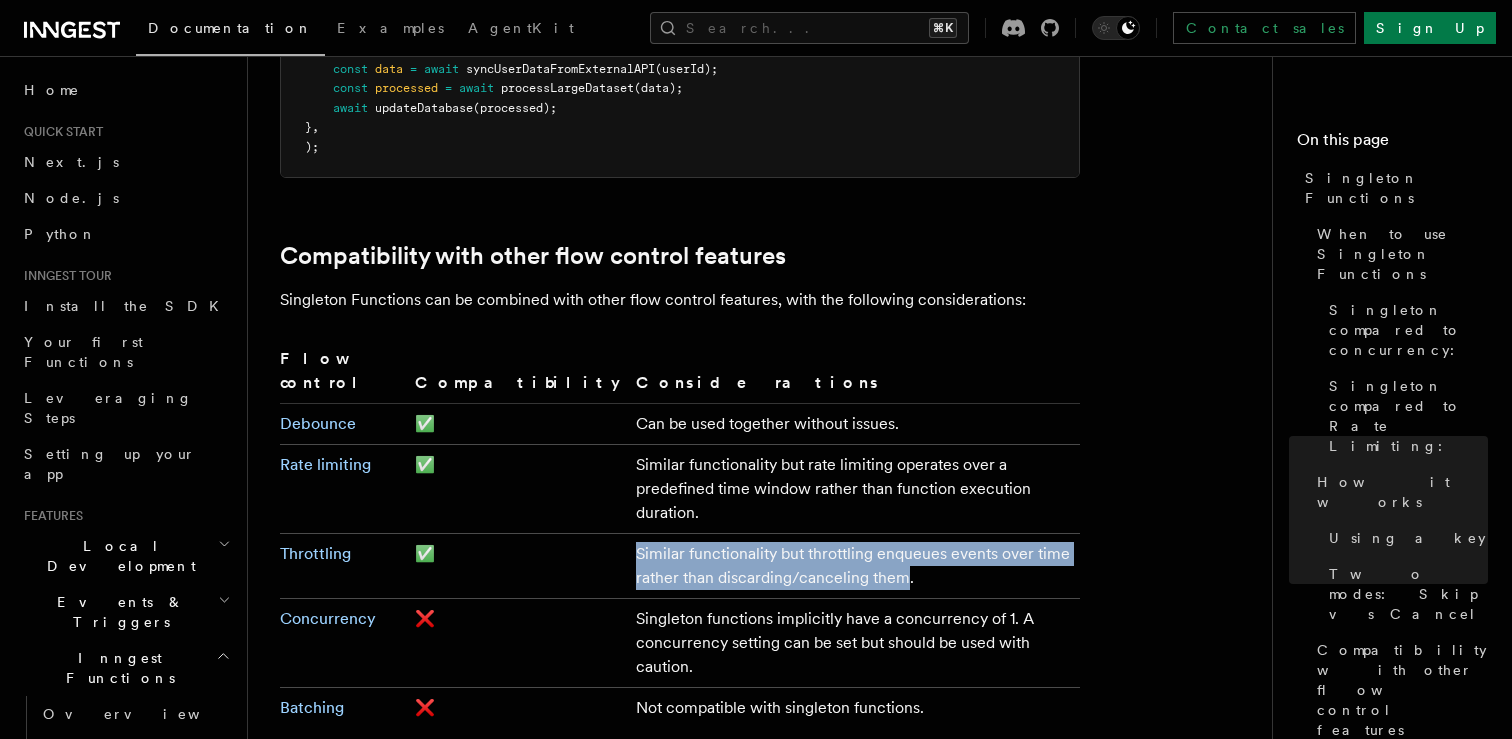 drag, startPoint x: 662, startPoint y: 481, endPoint x: 608, endPoint y: 428, distance: 75.66373 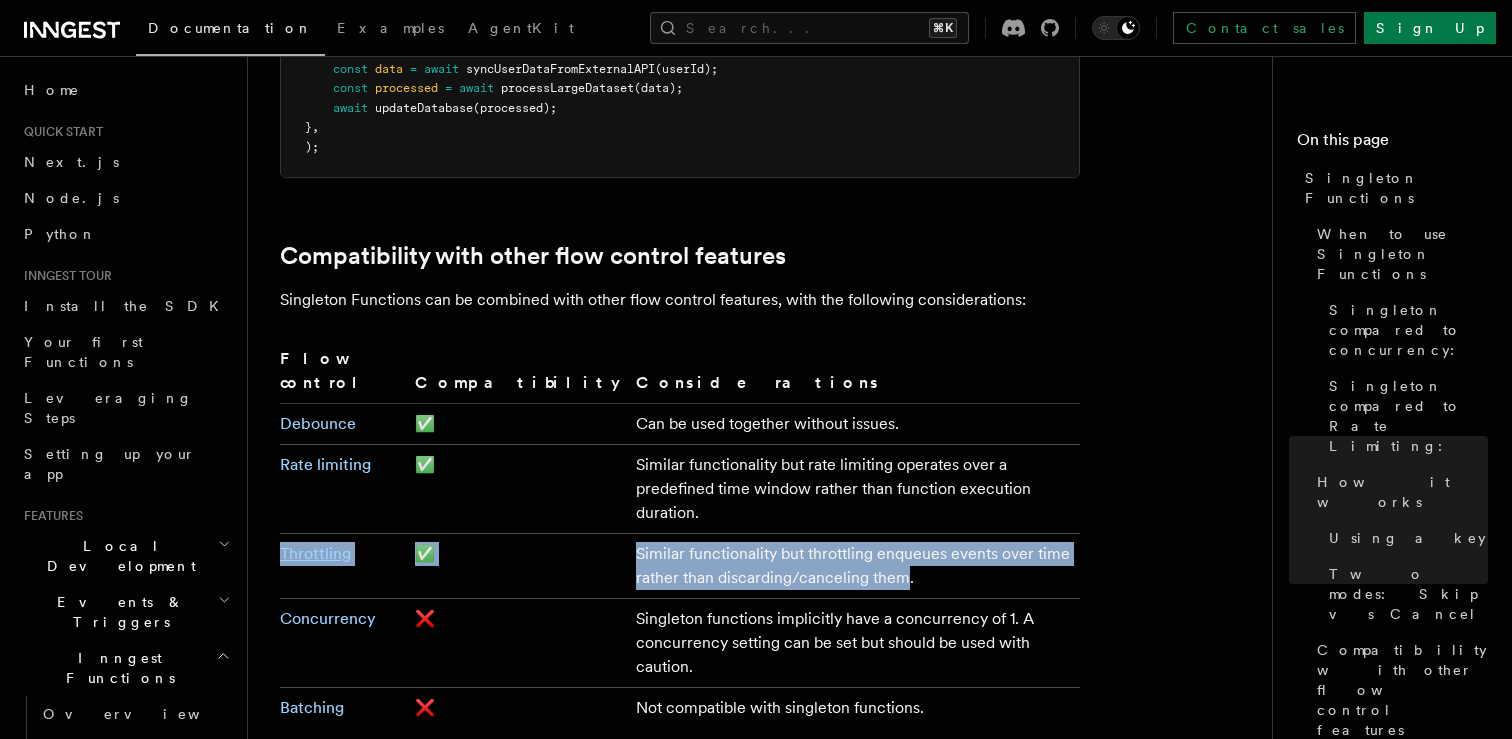 click on "Similar functionality but rate limiting operates over a predefined time window rather than function execution duration." at bounding box center (854, 489) 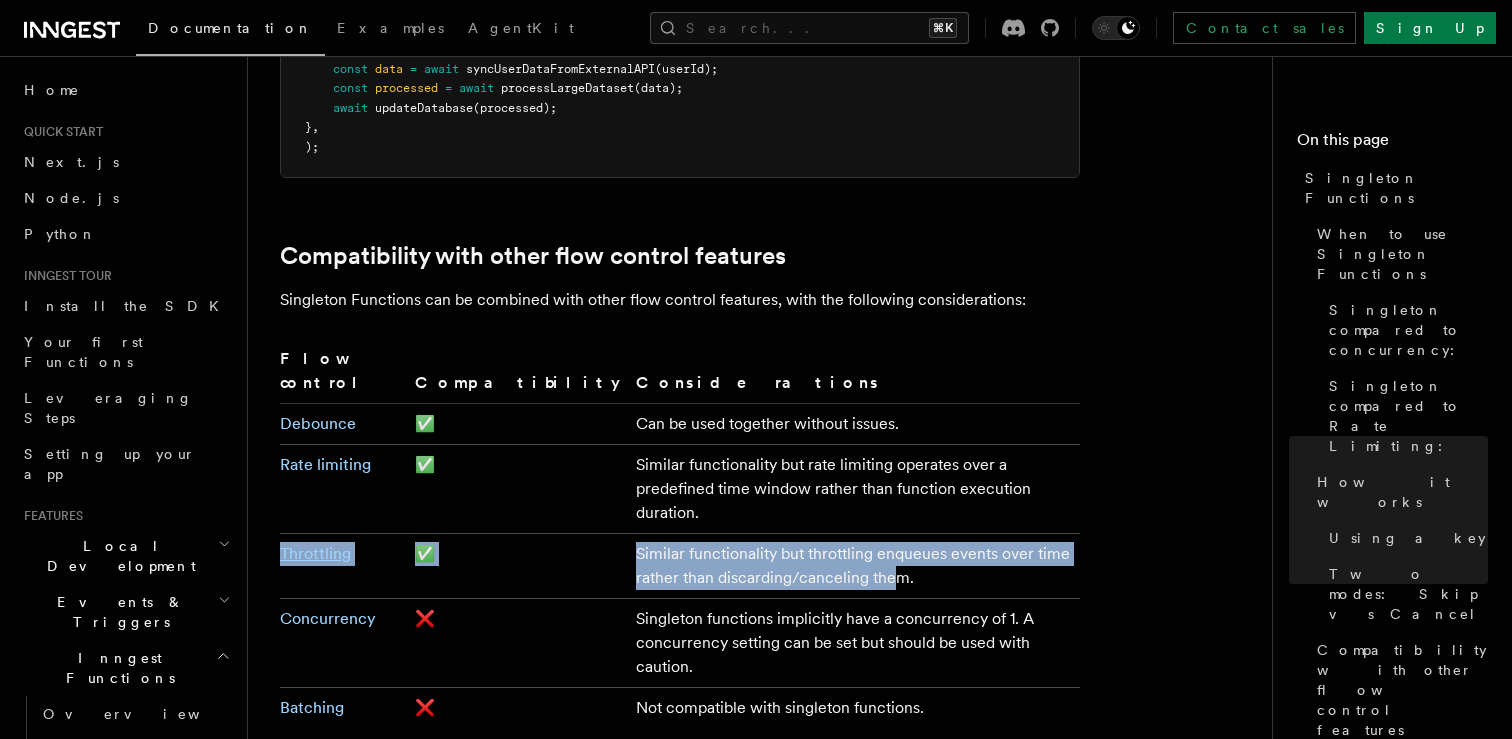 drag, startPoint x: 608, startPoint y: 428, endPoint x: 677, endPoint y: 470, distance: 80.77747 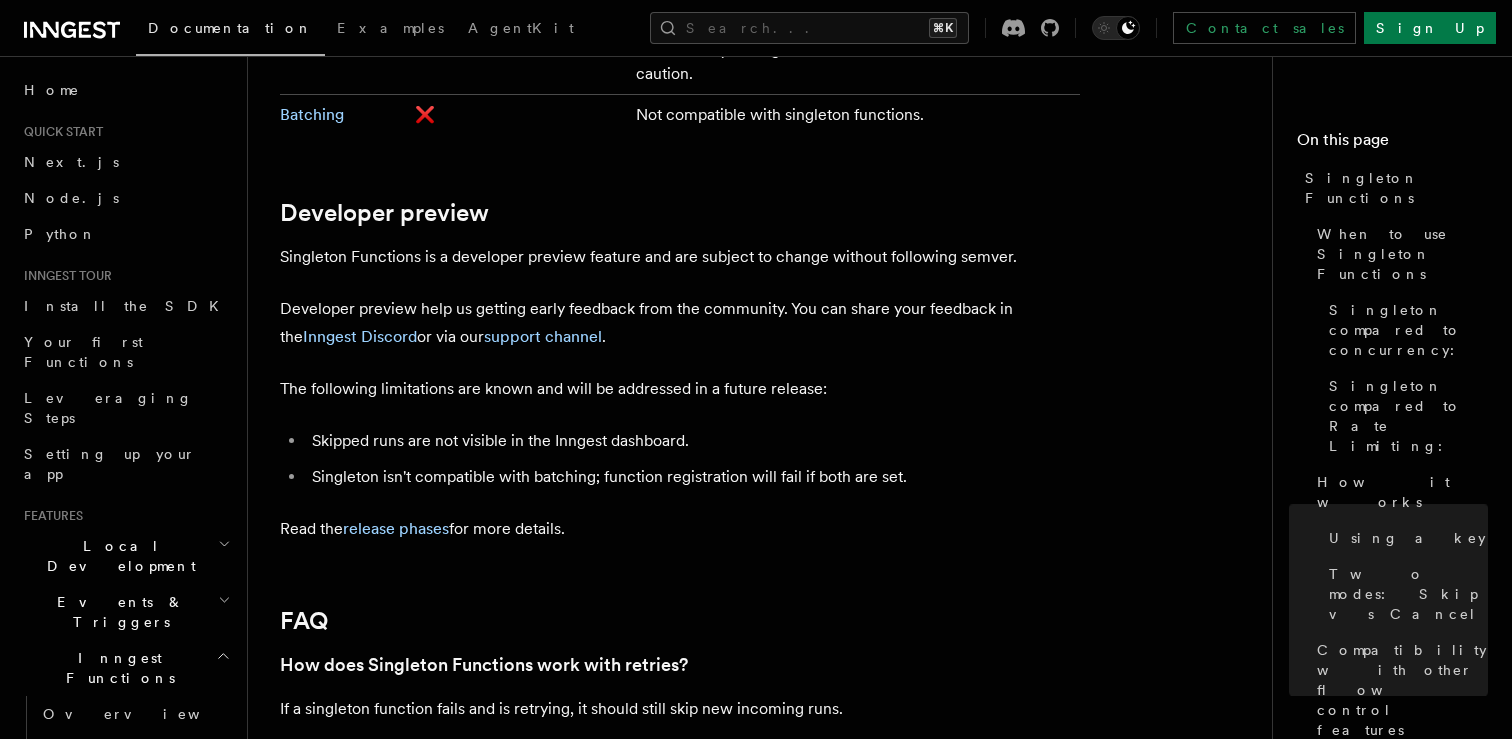 scroll, scrollTop: 3904, scrollLeft: 0, axis: vertical 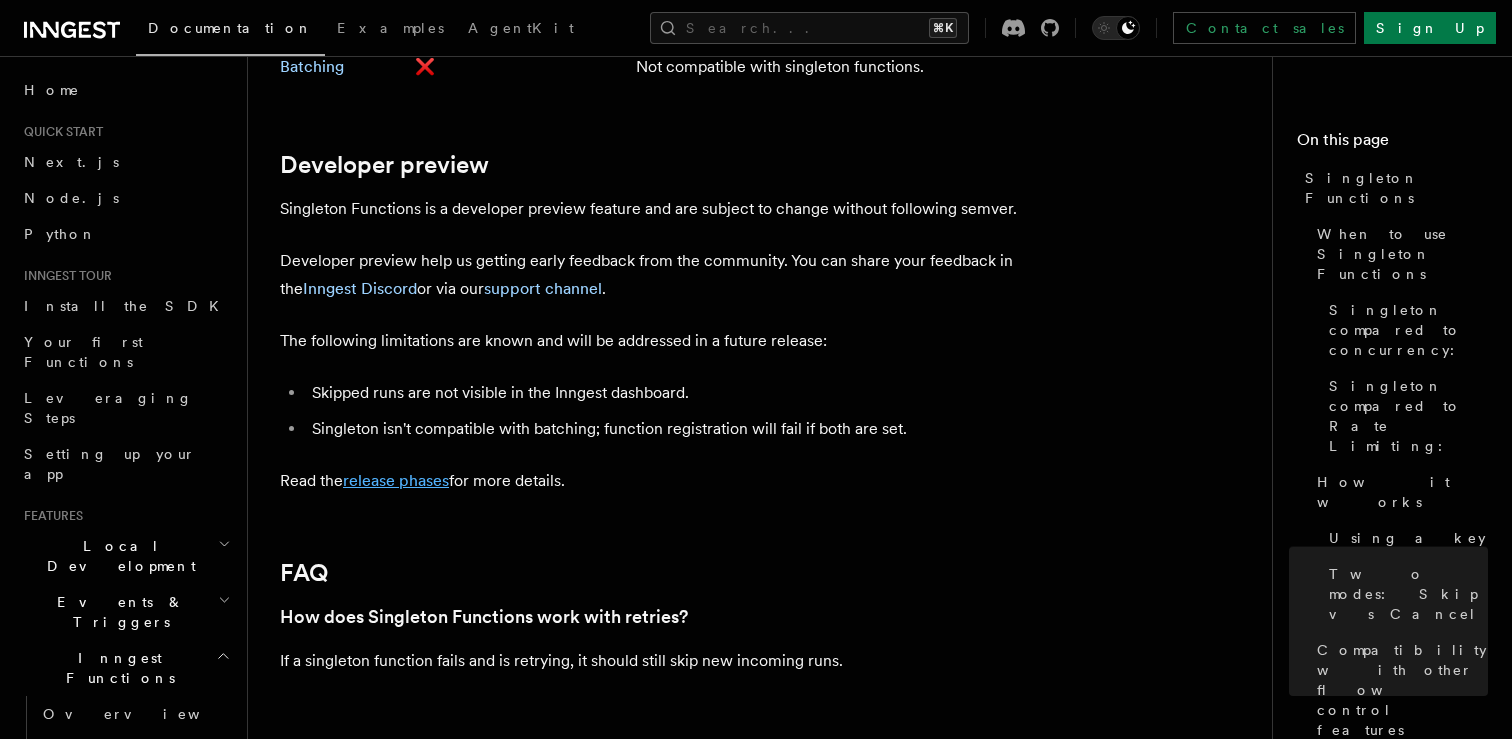 click on "release phases" at bounding box center [396, 480] 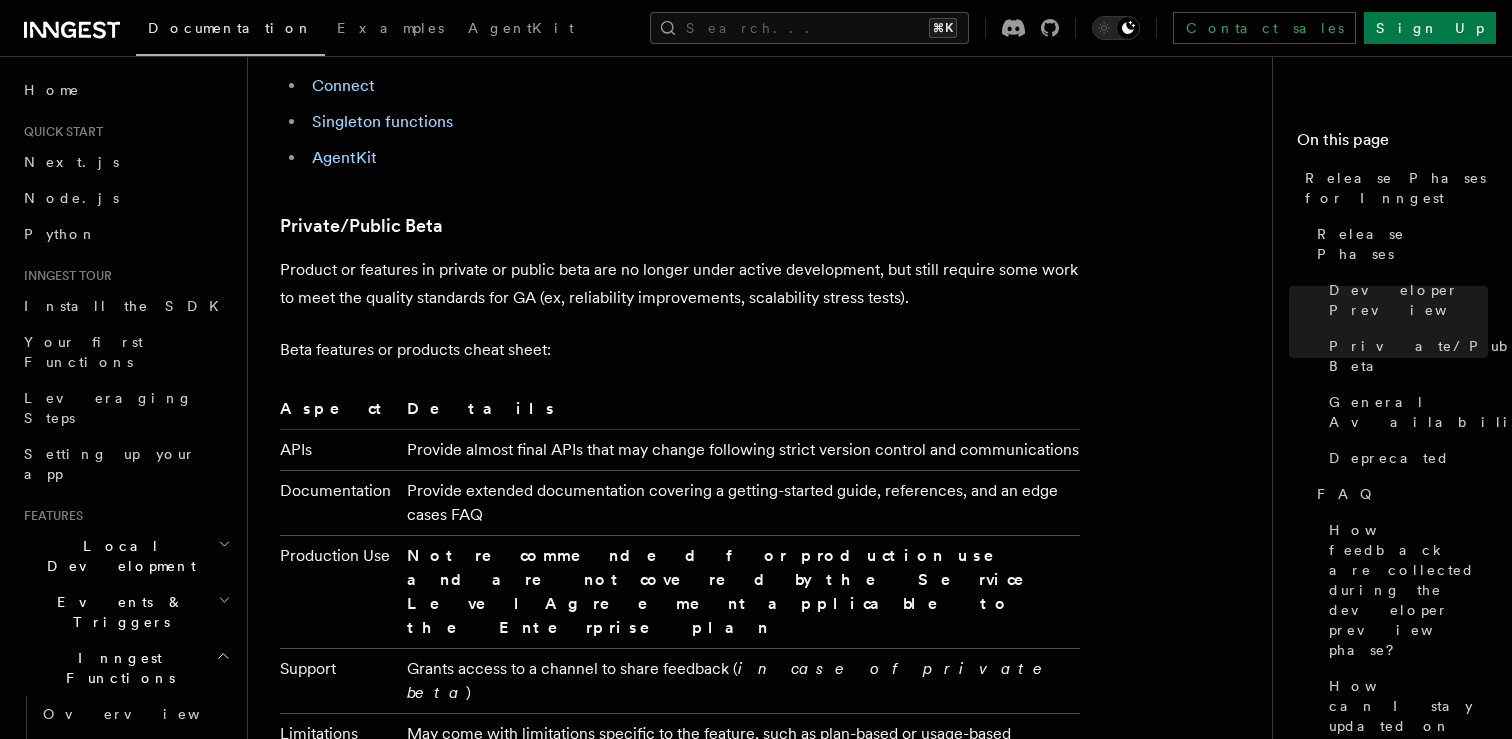 scroll, scrollTop: 1676, scrollLeft: 0, axis: vertical 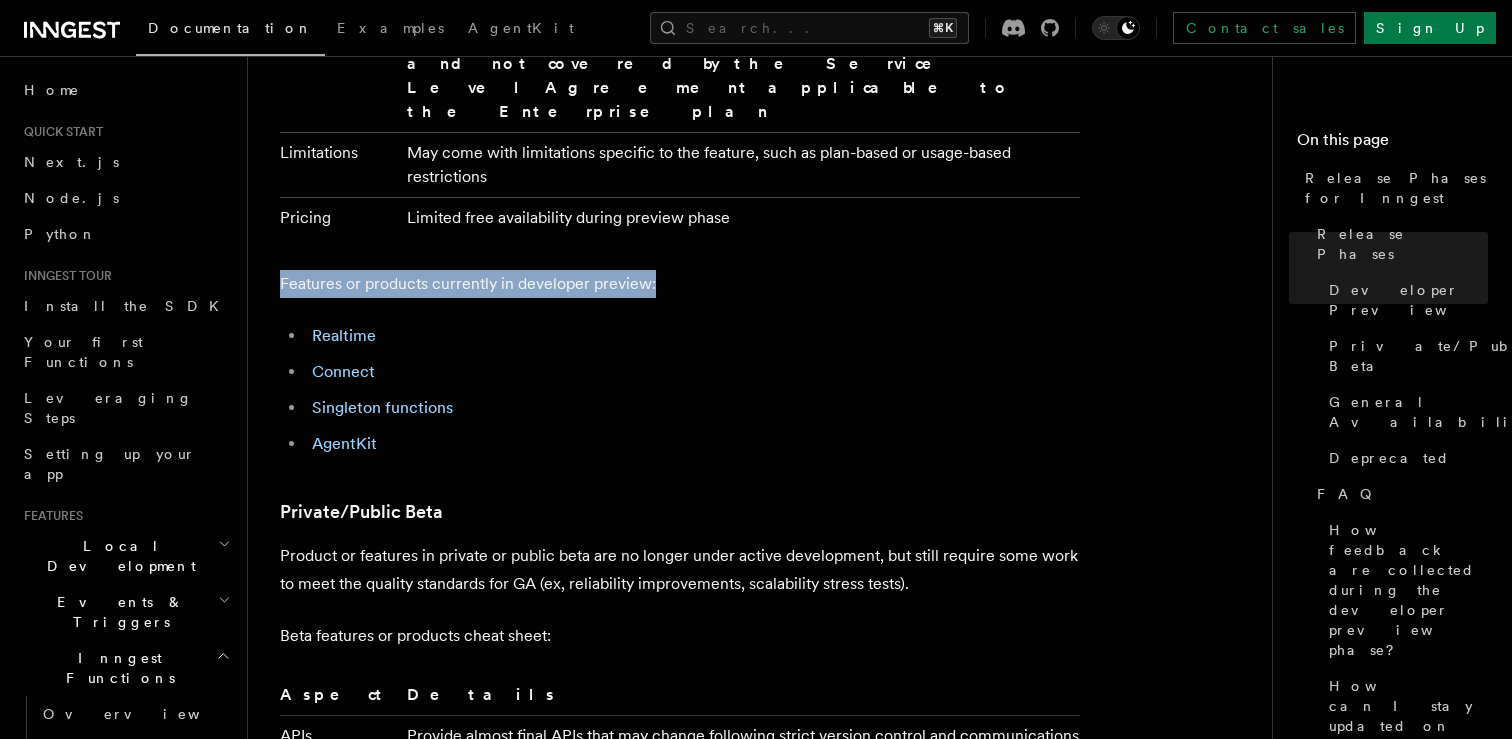 drag, startPoint x: 414, startPoint y: 170, endPoint x: 476, endPoint y: 222, distance: 80.919716 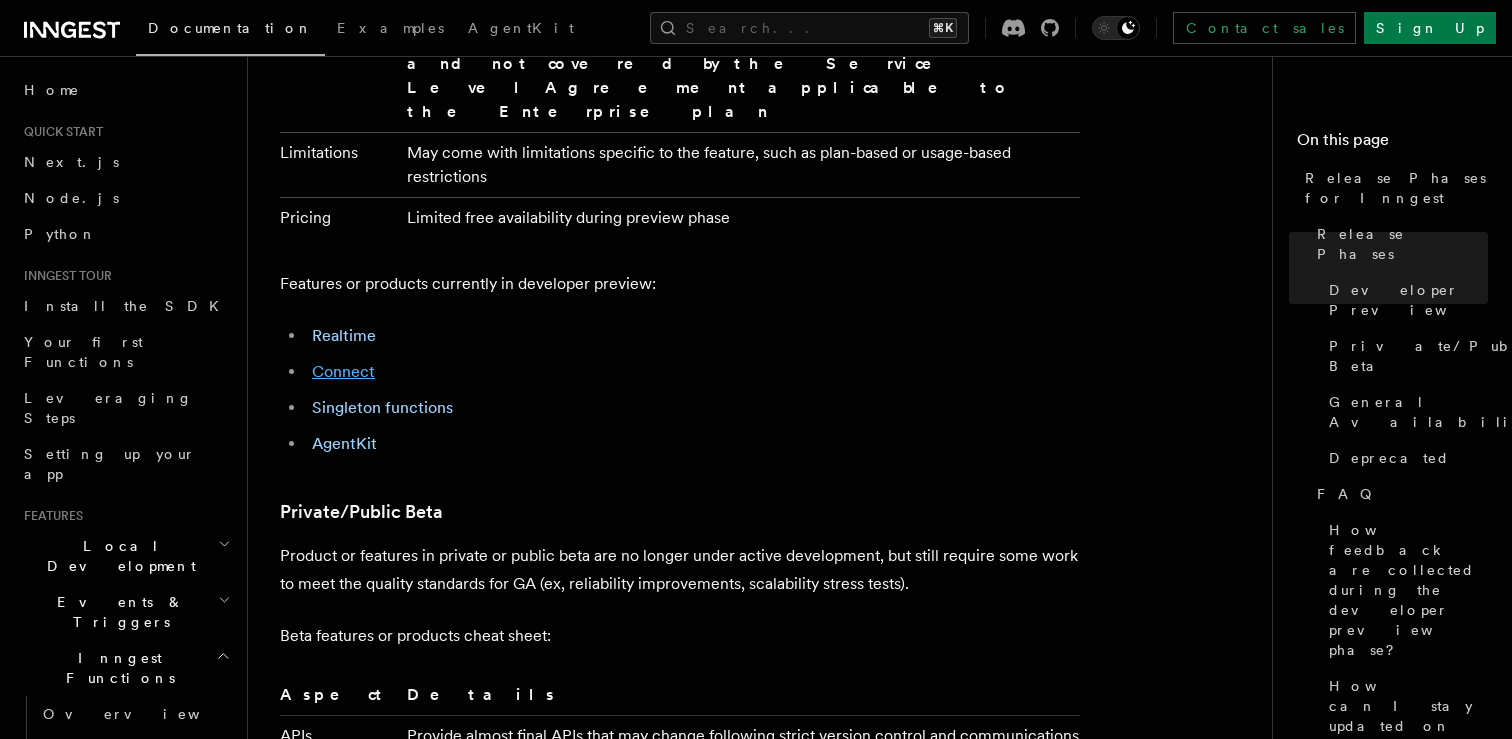 click on "Connect" at bounding box center [343, 371] 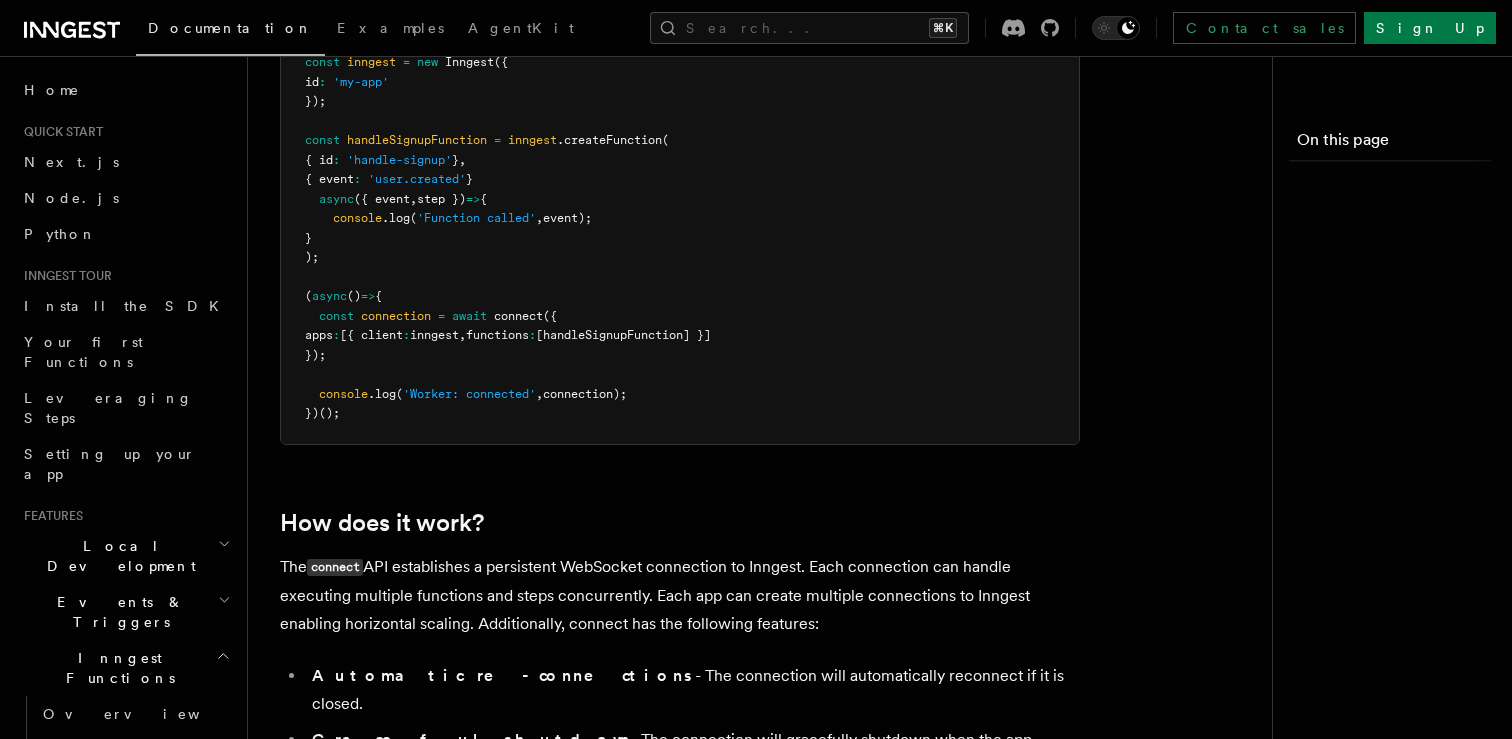 scroll, scrollTop: 0, scrollLeft: 0, axis: both 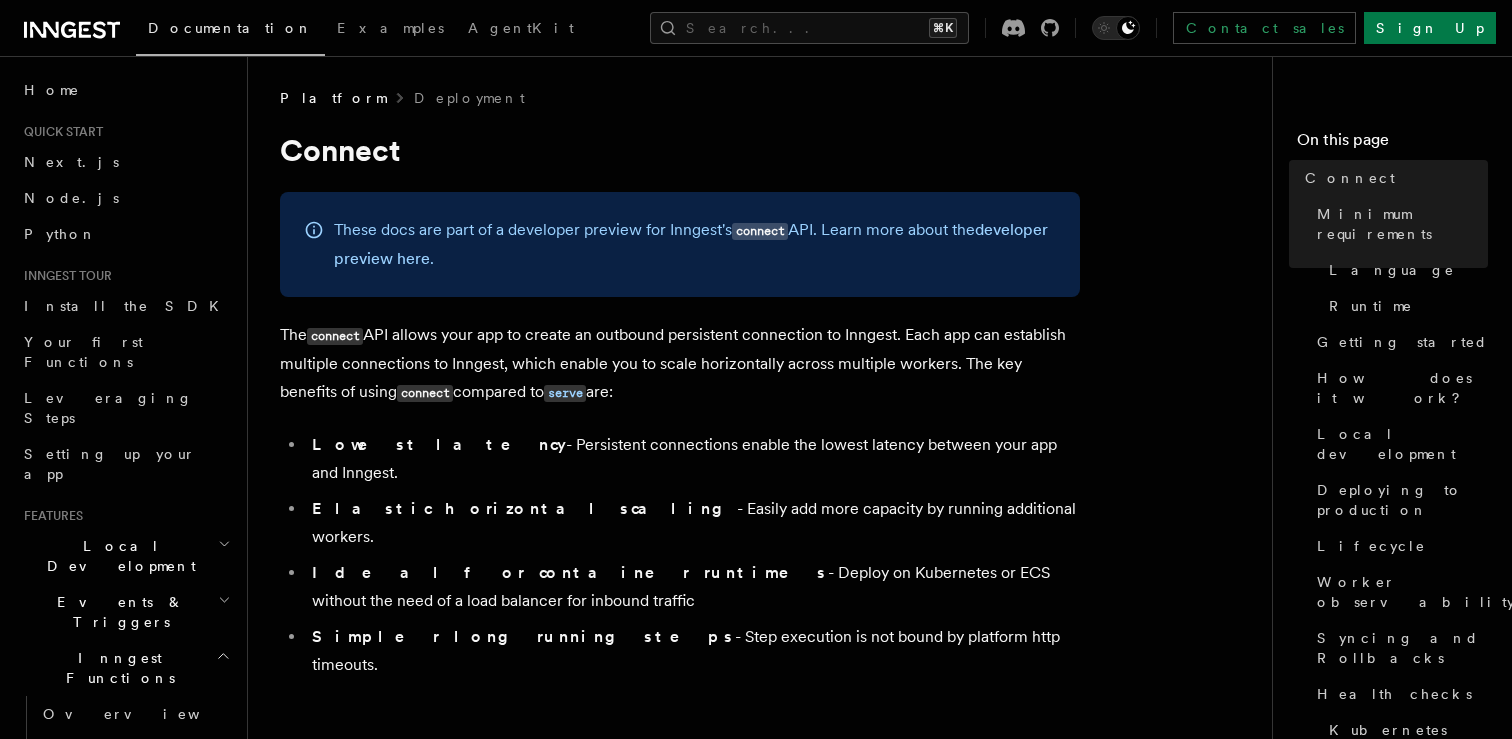 drag, startPoint x: 473, startPoint y: 334, endPoint x: 632, endPoint y: 407, distance: 174.95714 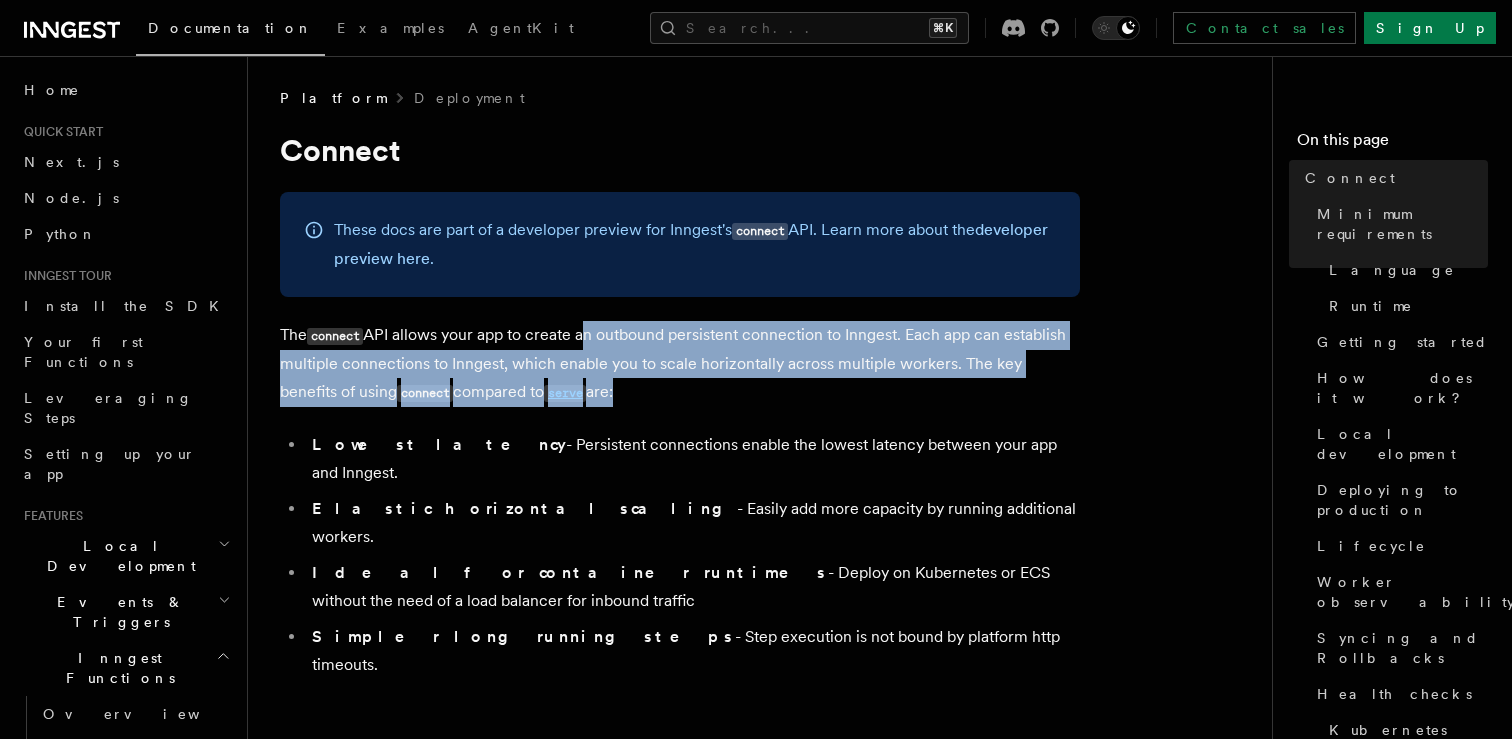 drag, startPoint x: 591, startPoint y: 350, endPoint x: 633, endPoint y: 397, distance: 63.03174 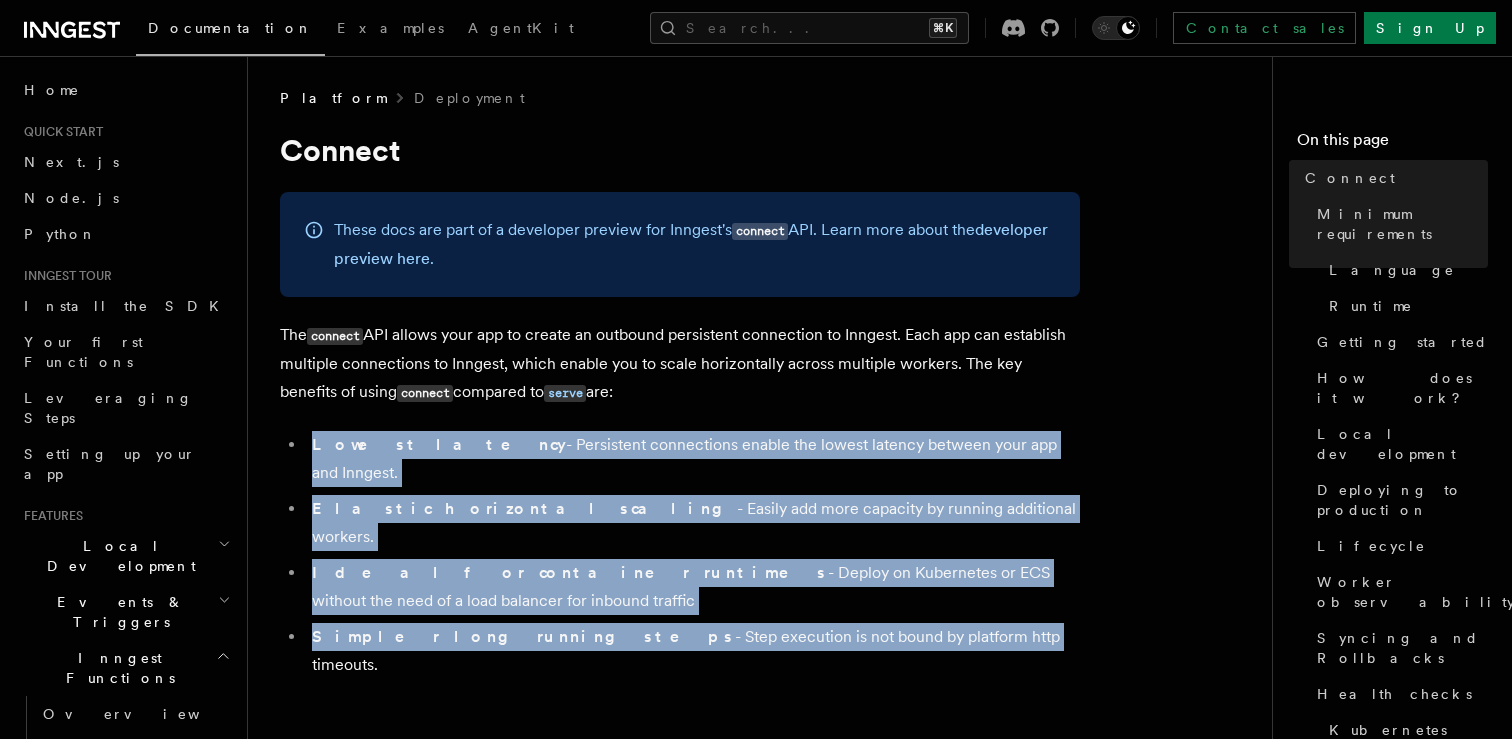drag, startPoint x: 812, startPoint y: 571, endPoint x: 757, endPoint y: 423, distance: 157.8892 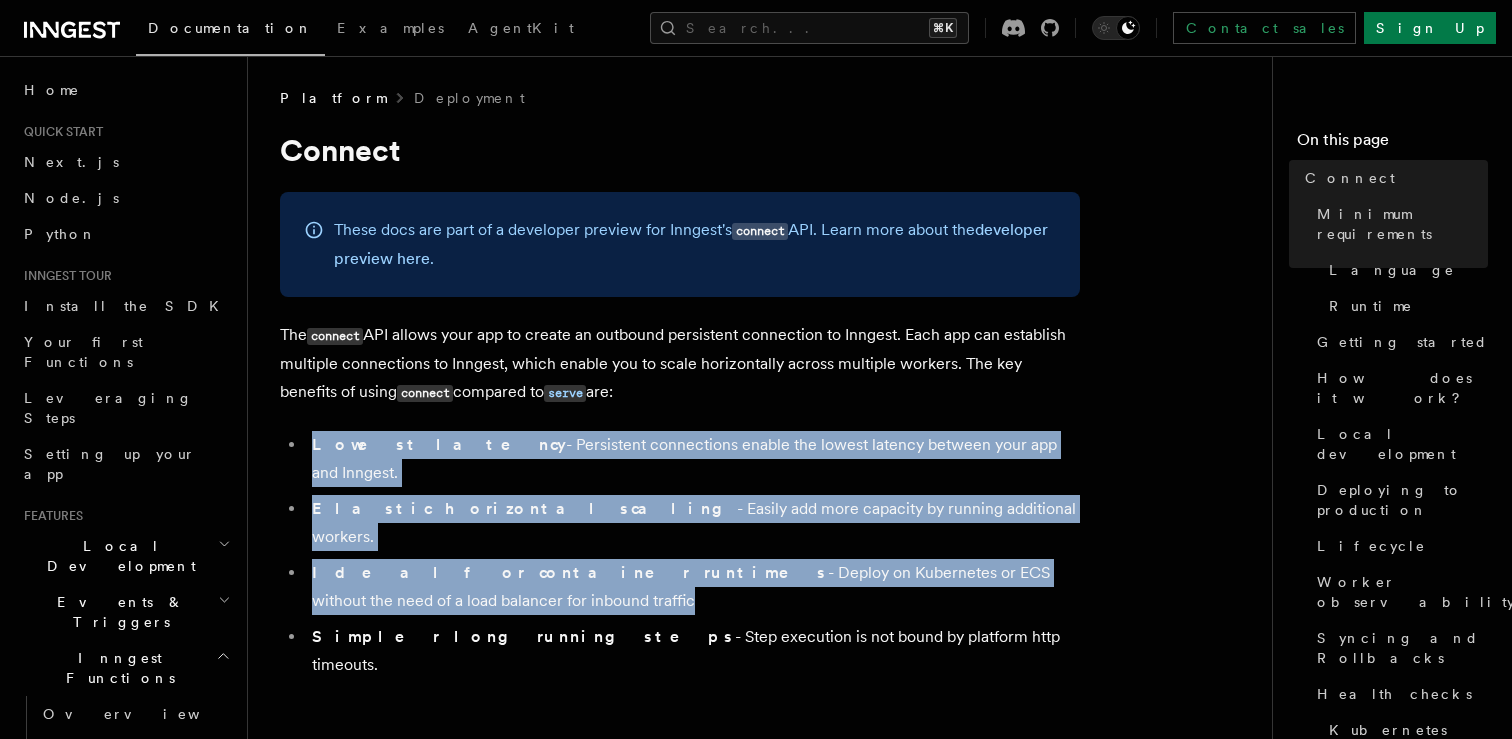 drag, startPoint x: 757, startPoint y: 423, endPoint x: 868, endPoint y: 555, distance: 172.46739 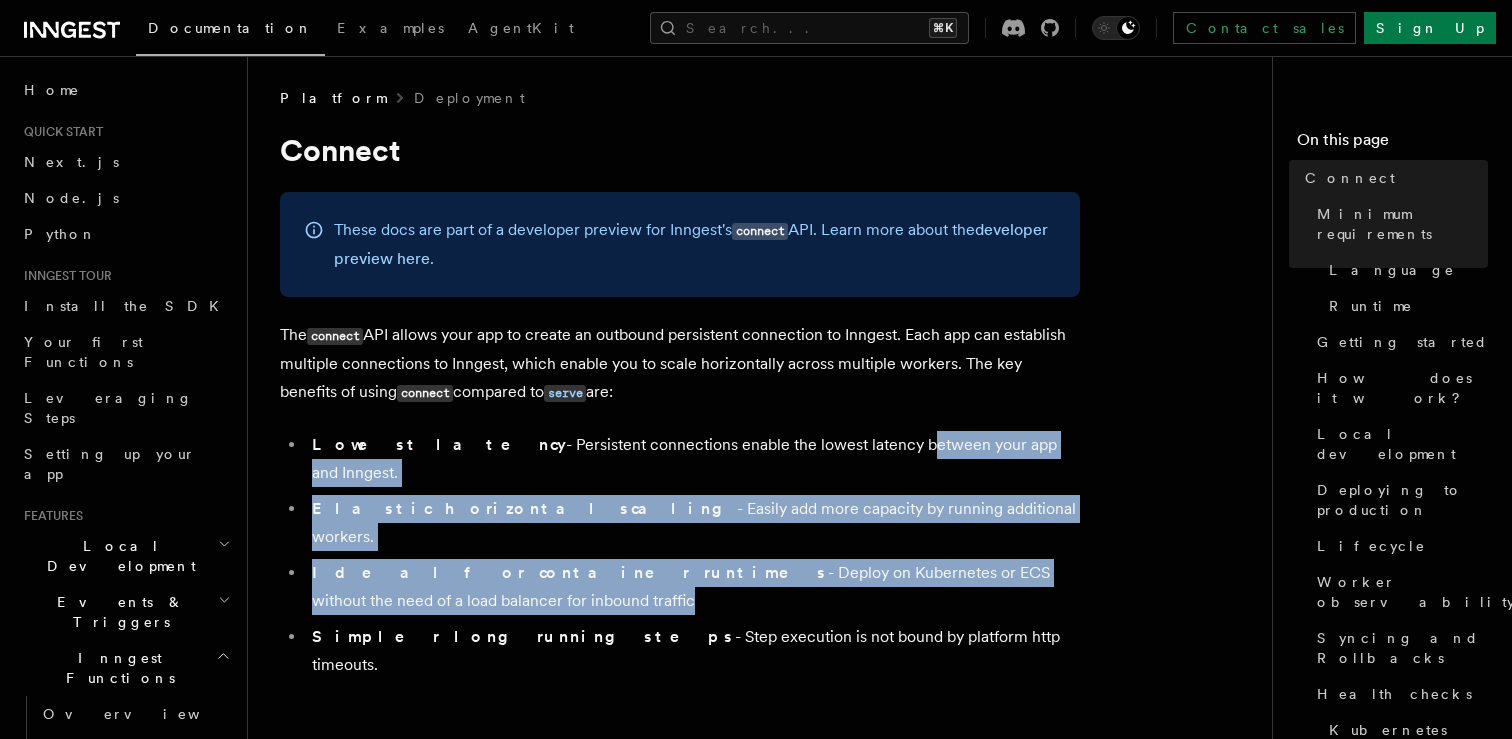 drag, startPoint x: 868, startPoint y: 555, endPoint x: 804, endPoint y: 448, distance: 124.67959 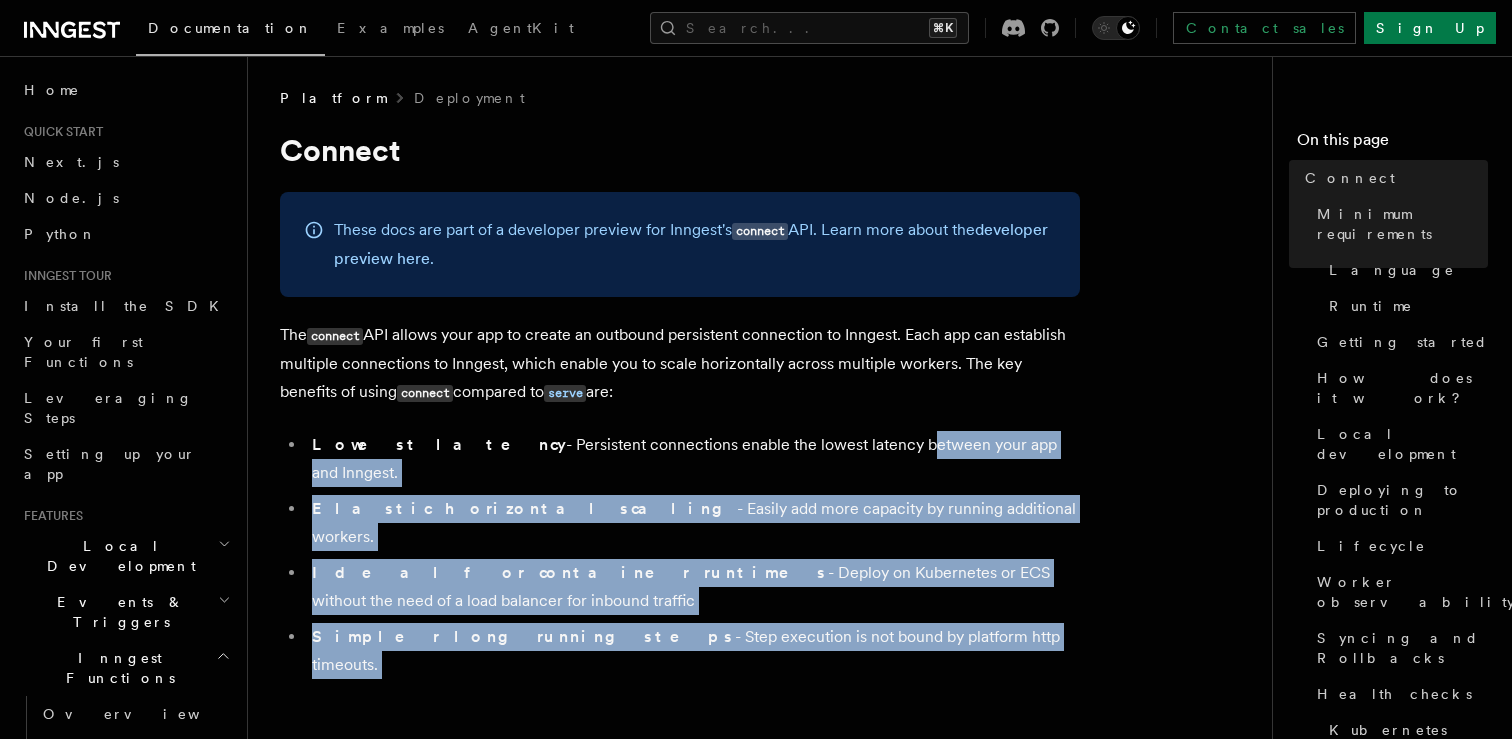 drag, startPoint x: 804, startPoint y: 448, endPoint x: 911, endPoint y: 582, distance: 171.47887 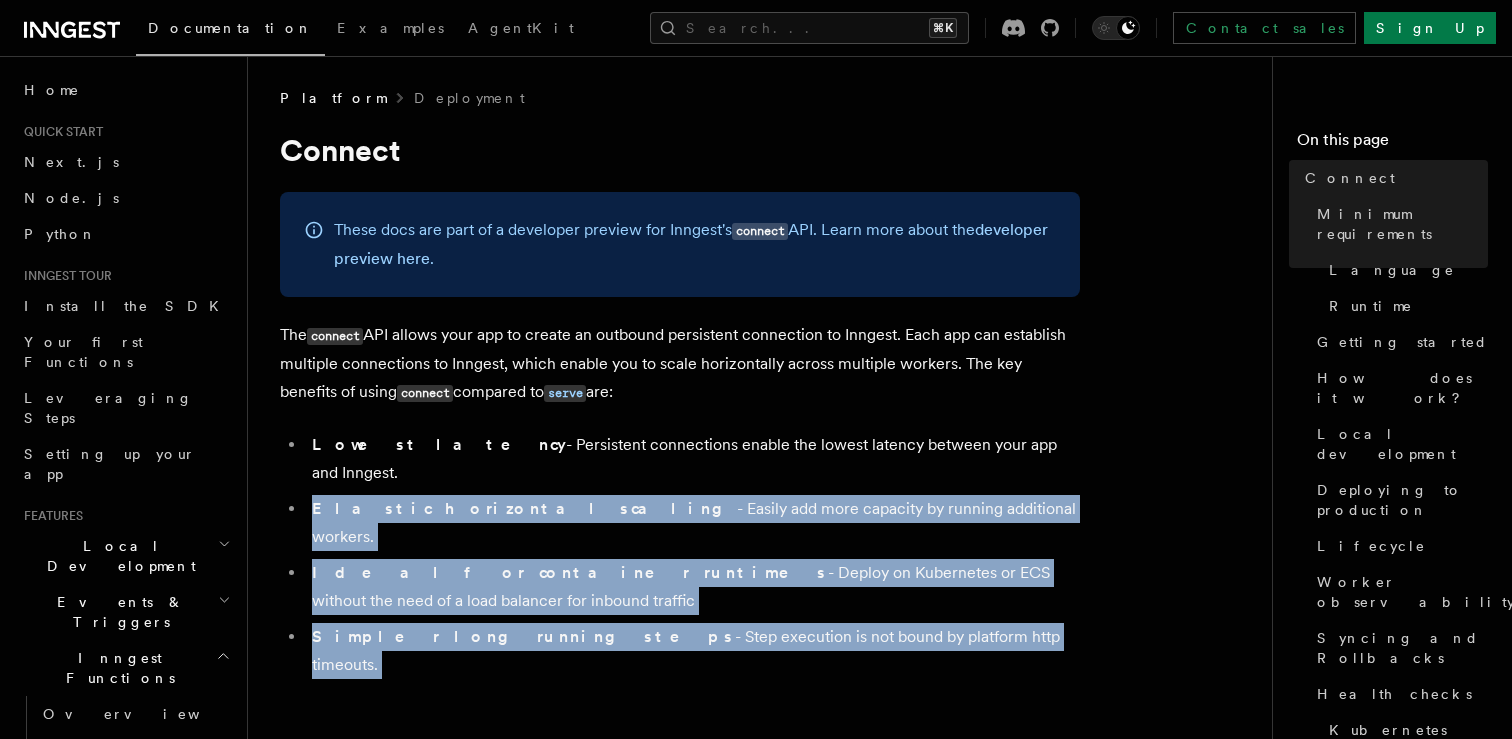drag, startPoint x: 911, startPoint y: 582, endPoint x: 853, endPoint y: 465, distance: 130.58714 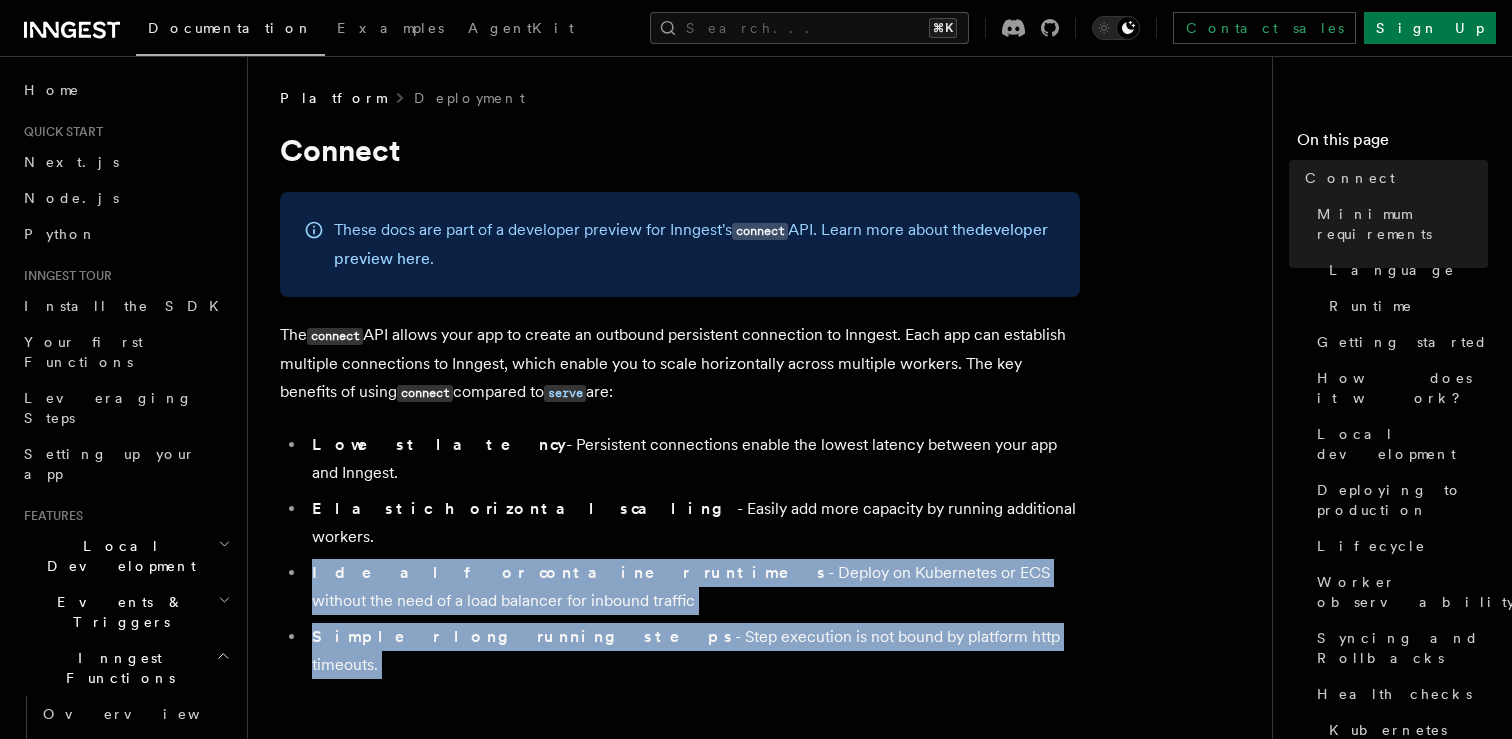 drag 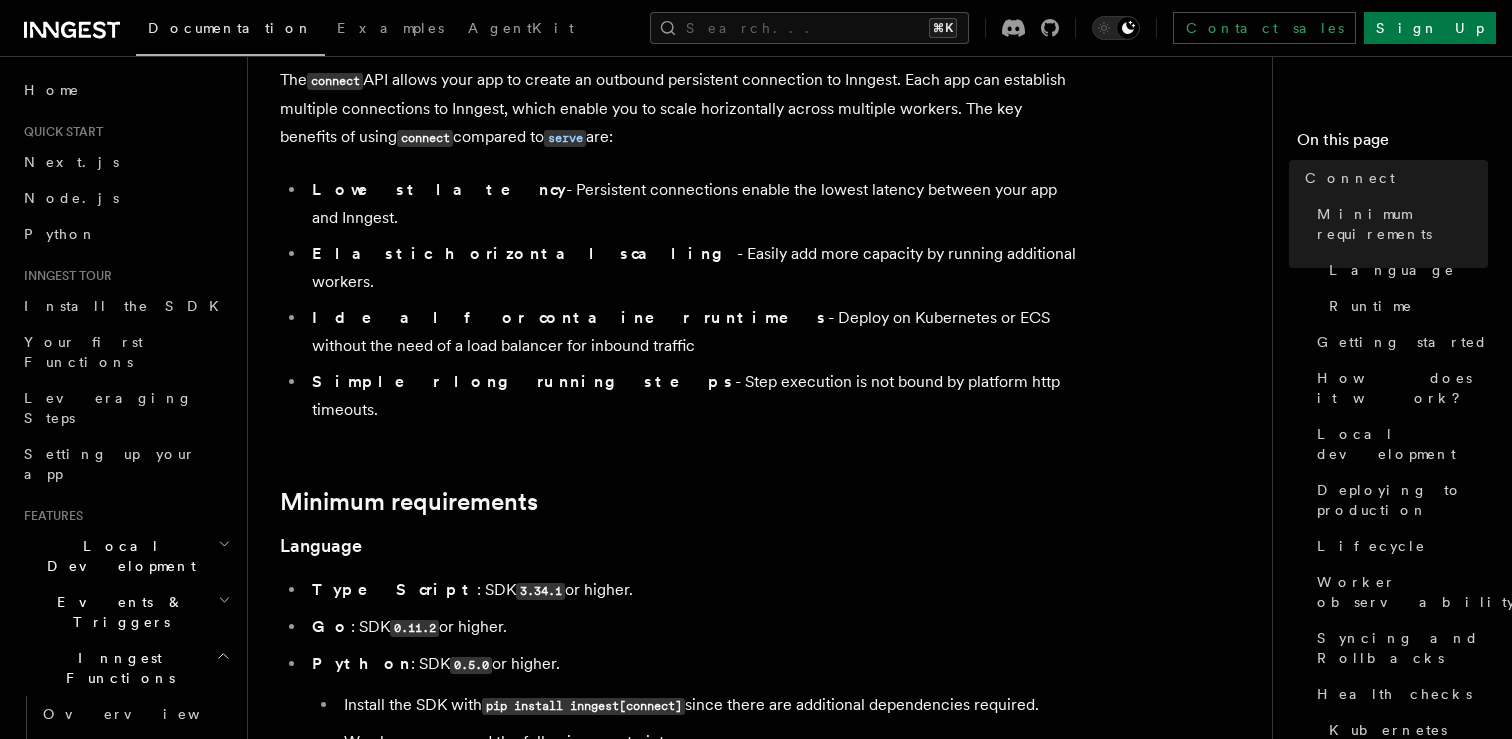 scroll, scrollTop: 259, scrollLeft: 0, axis: vertical 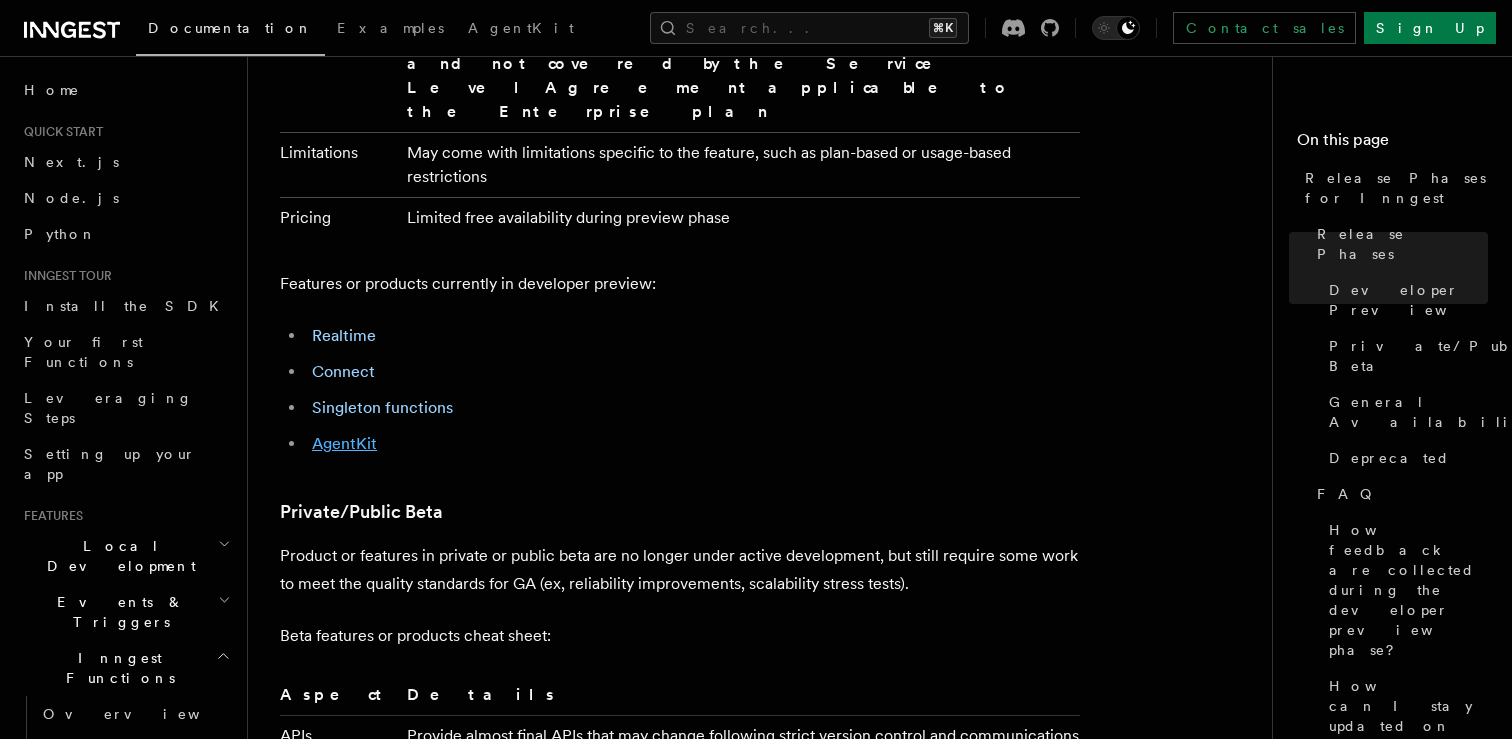 click on "AgentKit" at bounding box center [344, 443] 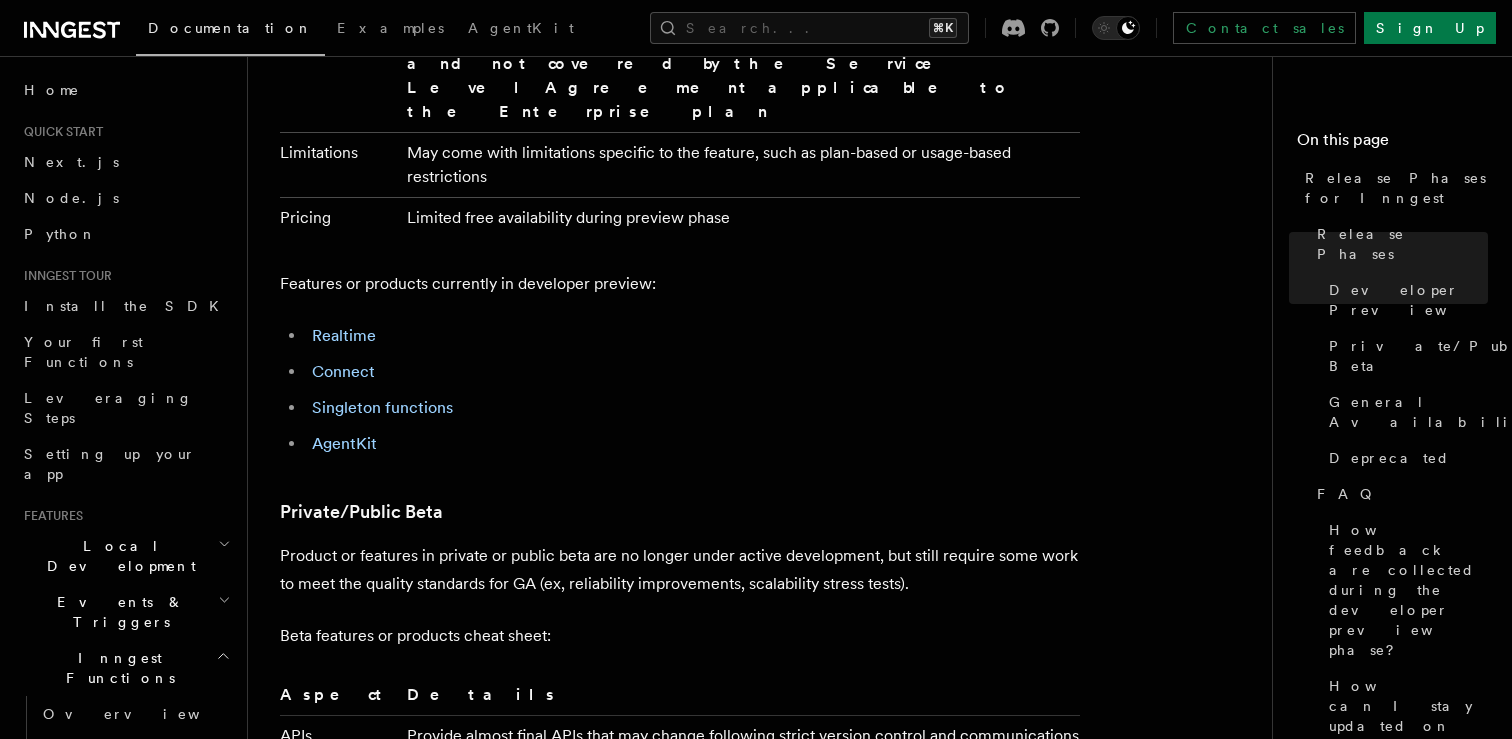 click on "Release Phases for Inngest
This pages outlines how Inngest features and products are released through 3 distinct phases of development maturity and availability to users.
The release flow varies depending on the security or scalability requirements of the newly available feature or product:
Releases can follow a non-linear flow to GA, the above graphic is not strict, but an idea of how features may flow from internal development to GA.
Additionally ( not pictured ), small features might go from internal development directly to GA for a launch.
You will find below the details of each release phase.
Release Phases
Developer Preview
Products or features released as a Developer Preview are still under development, made available to early users for feedback.
This implies that the new APIs or methods made available via our APIs or SDKs are flagged as experimental and might change without strict version control or notice.
Developer preview features or products cheat sheet:
Aspect Details APIs" at bounding box center [768, 752] 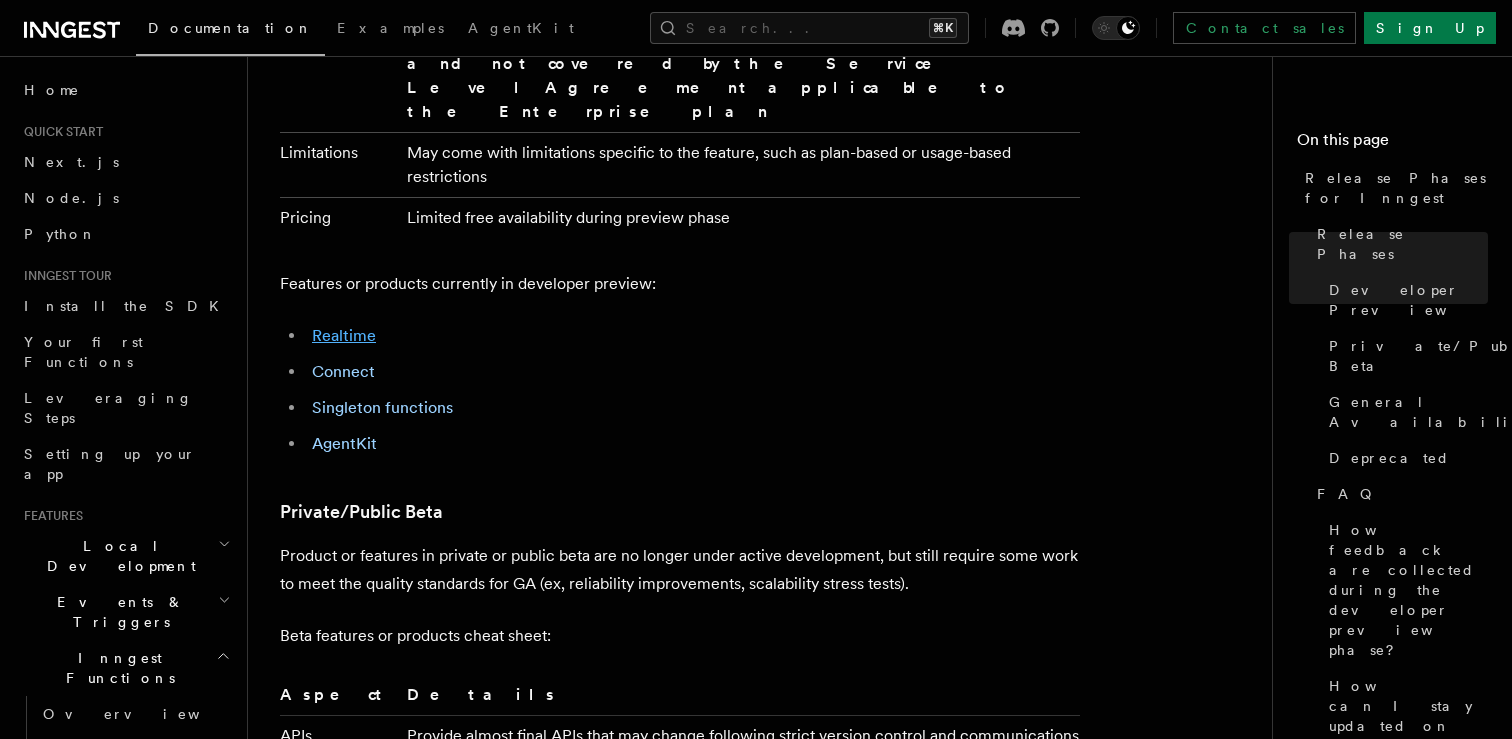 click on "Realtime" at bounding box center [344, 335] 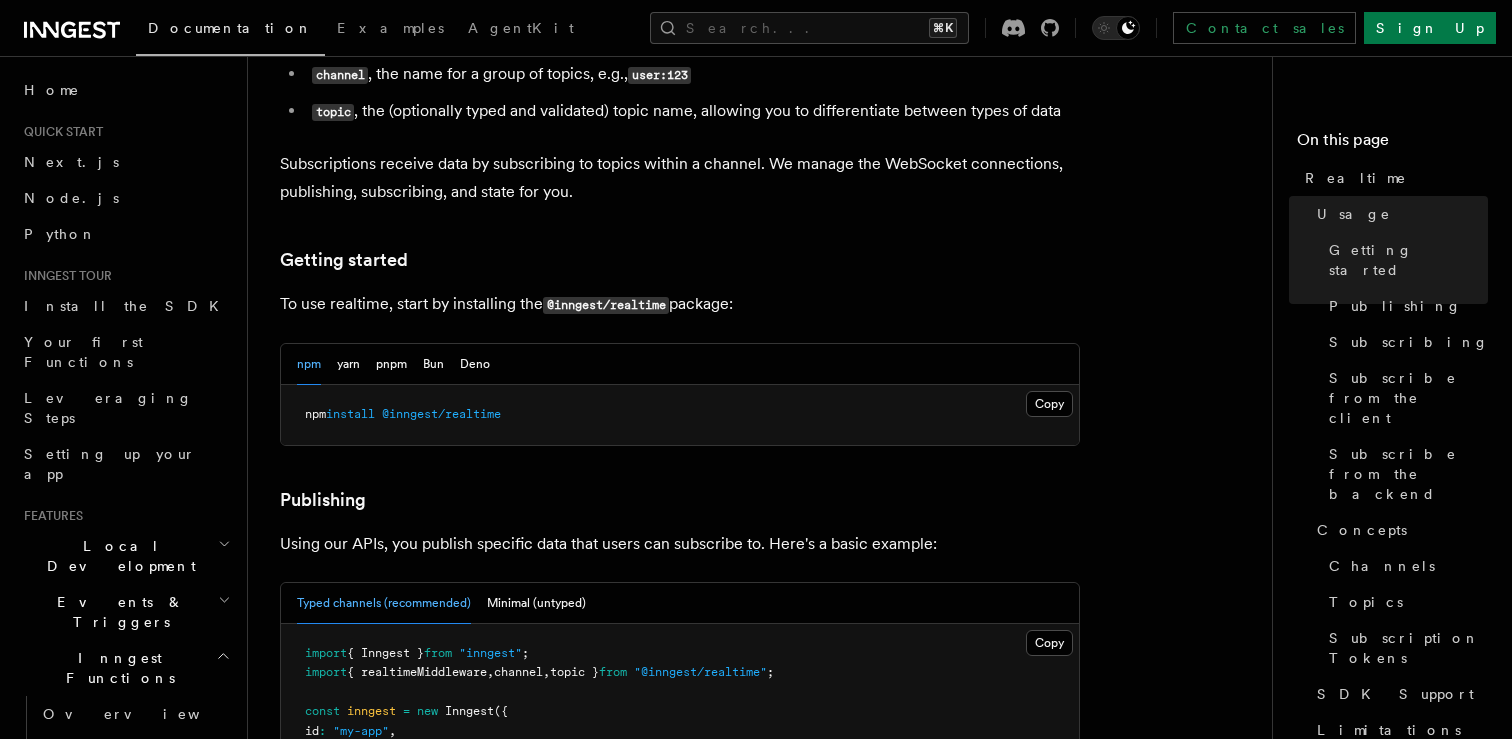 scroll, scrollTop: 998, scrollLeft: 0, axis: vertical 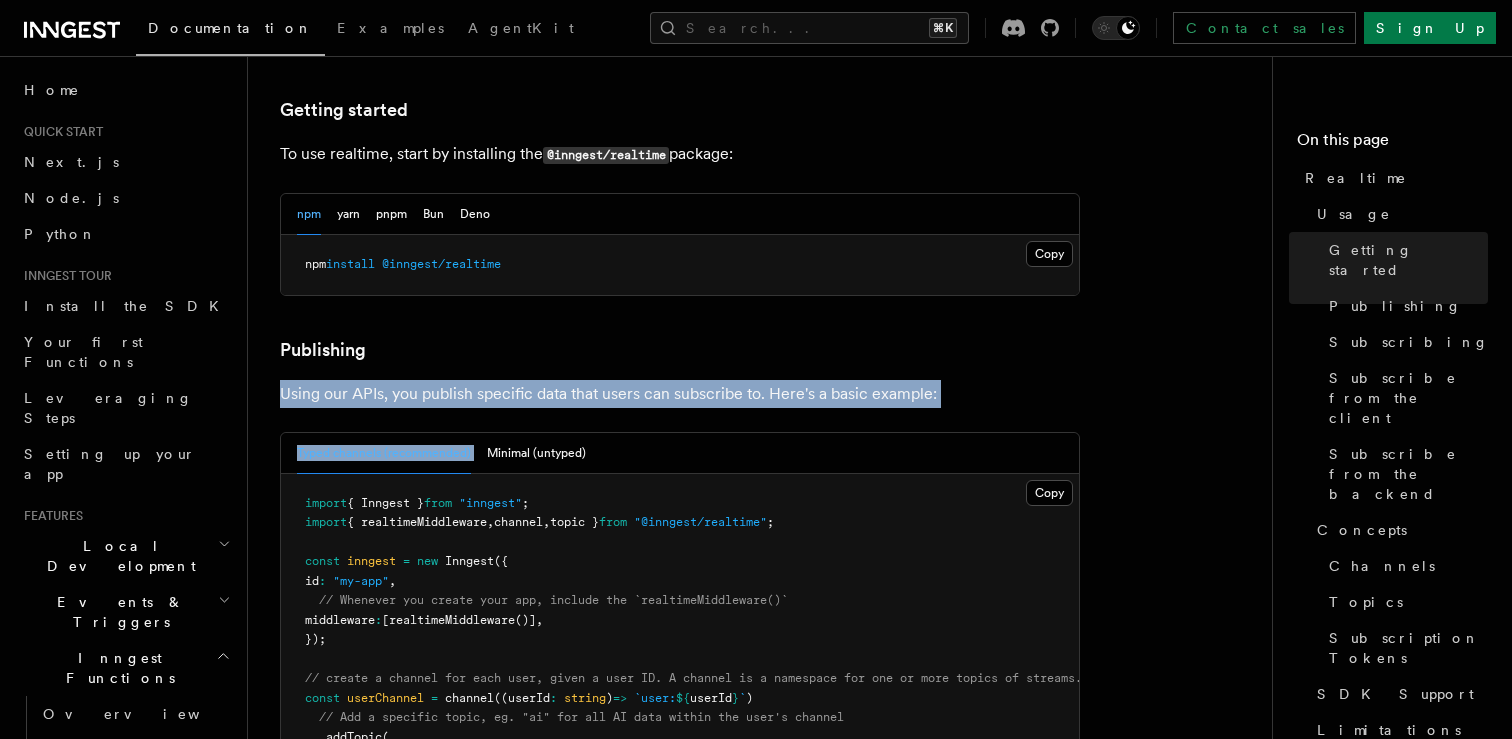 drag, startPoint x: 634, startPoint y: 363, endPoint x: 598, endPoint y: 279, distance: 91.389275 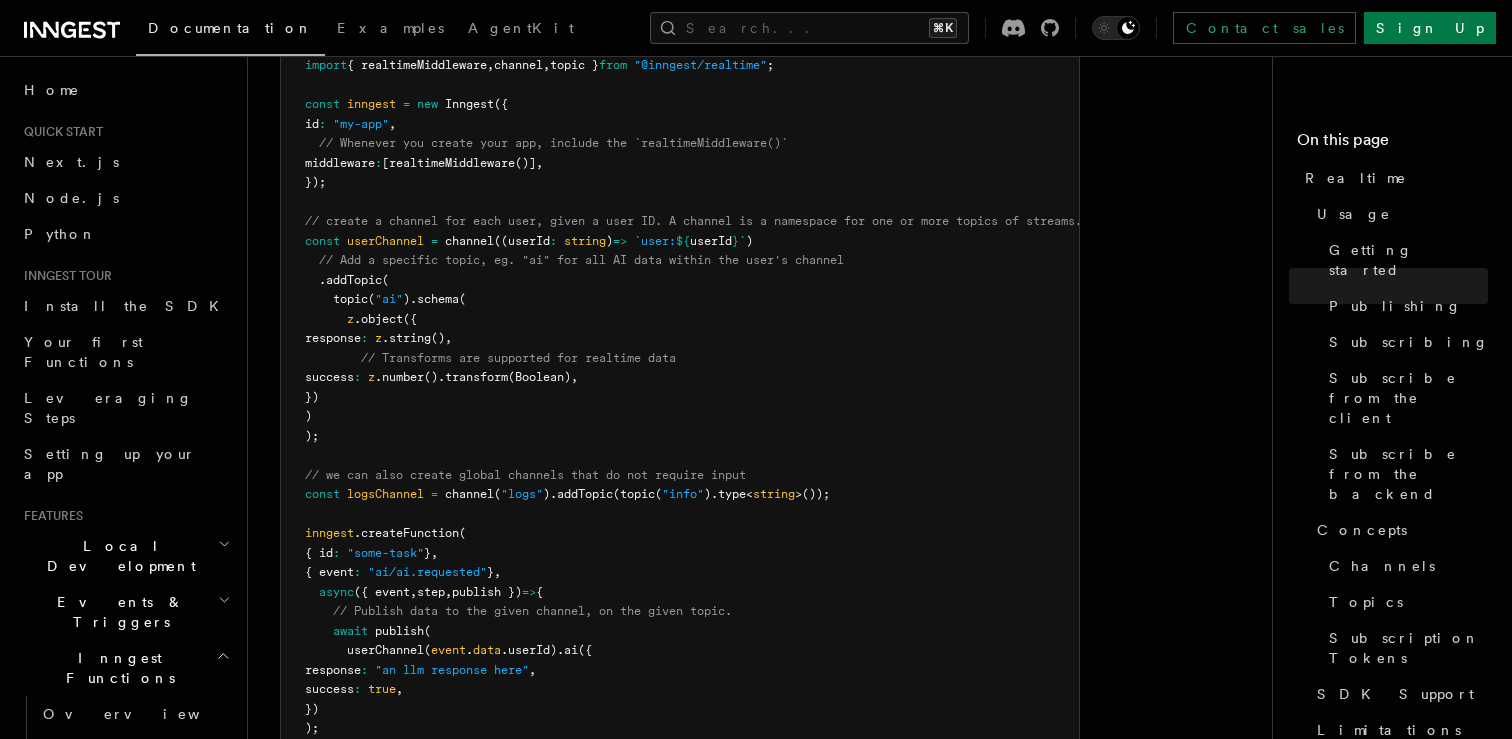 scroll, scrollTop: 1946, scrollLeft: 0, axis: vertical 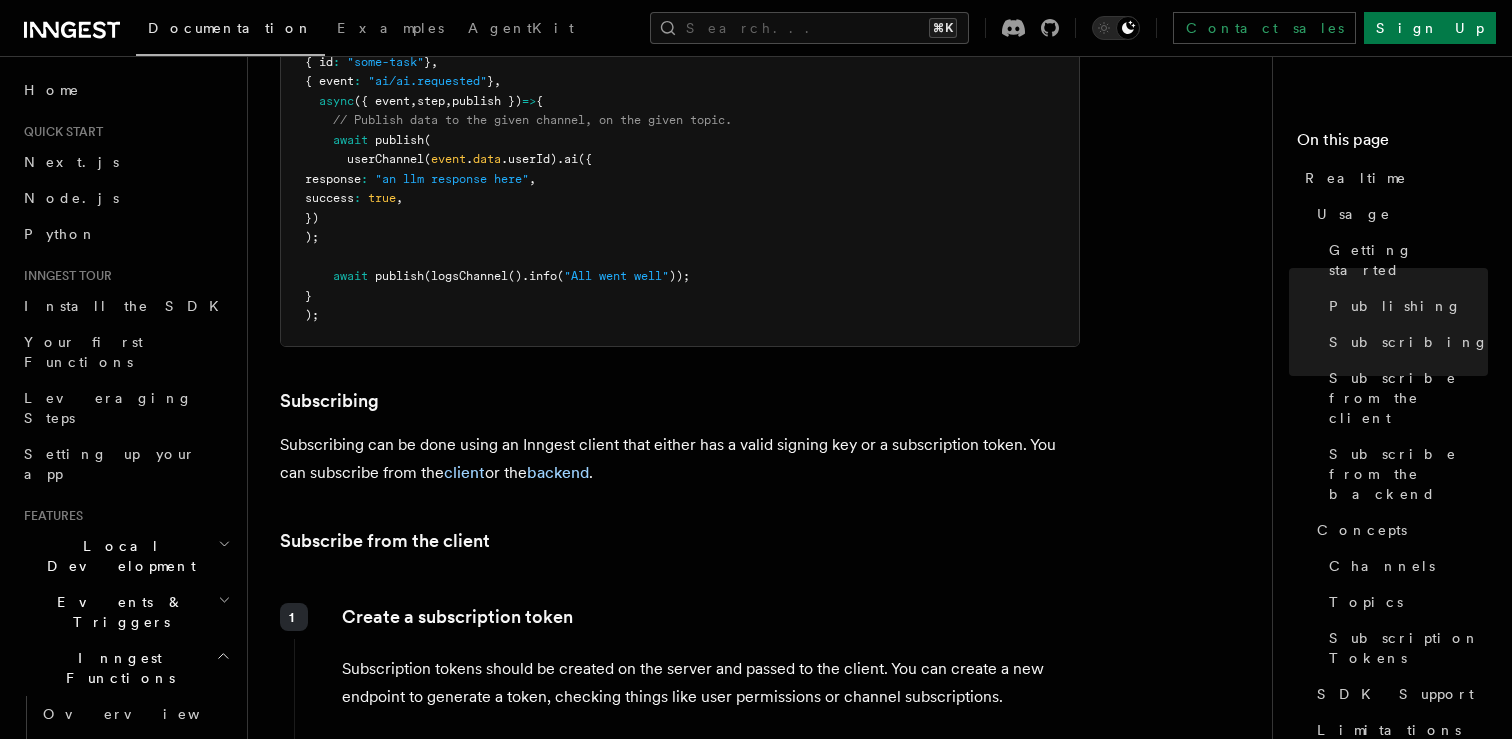 click on "Features Realtime  TypeScript SDK v3.32.0+   Go SDK v0.9.0+
Realtime is currently in developer preview. Some details including APIs are still subject to change during this period. Read more about the  developer preview here .
Realtime allows you to stream data from workflows to your users without configuring infrastructure or maintaining state. This enables you to build interactive applications, show status updates, or stream AI responses to your users directly in your existing code.
Use Realtime React hooks in Next.js Leverage the  useInngestSubscription()  hook to subscribe to realtime streams in your Next.js application. Explore patterns and examples Use Realtime to stream updates from one or multiple Inngest functions, or to implement a Human-in-the-Loop mechanism.
Usage
There are two core parts of Realtime:  publishing  and  subscribing . You must publish data from your functions for it to be visible. Publishing data accepts three parameters:
data
channel user:[USER_ID]
topic
npm" at bounding box center [768, 1935] 